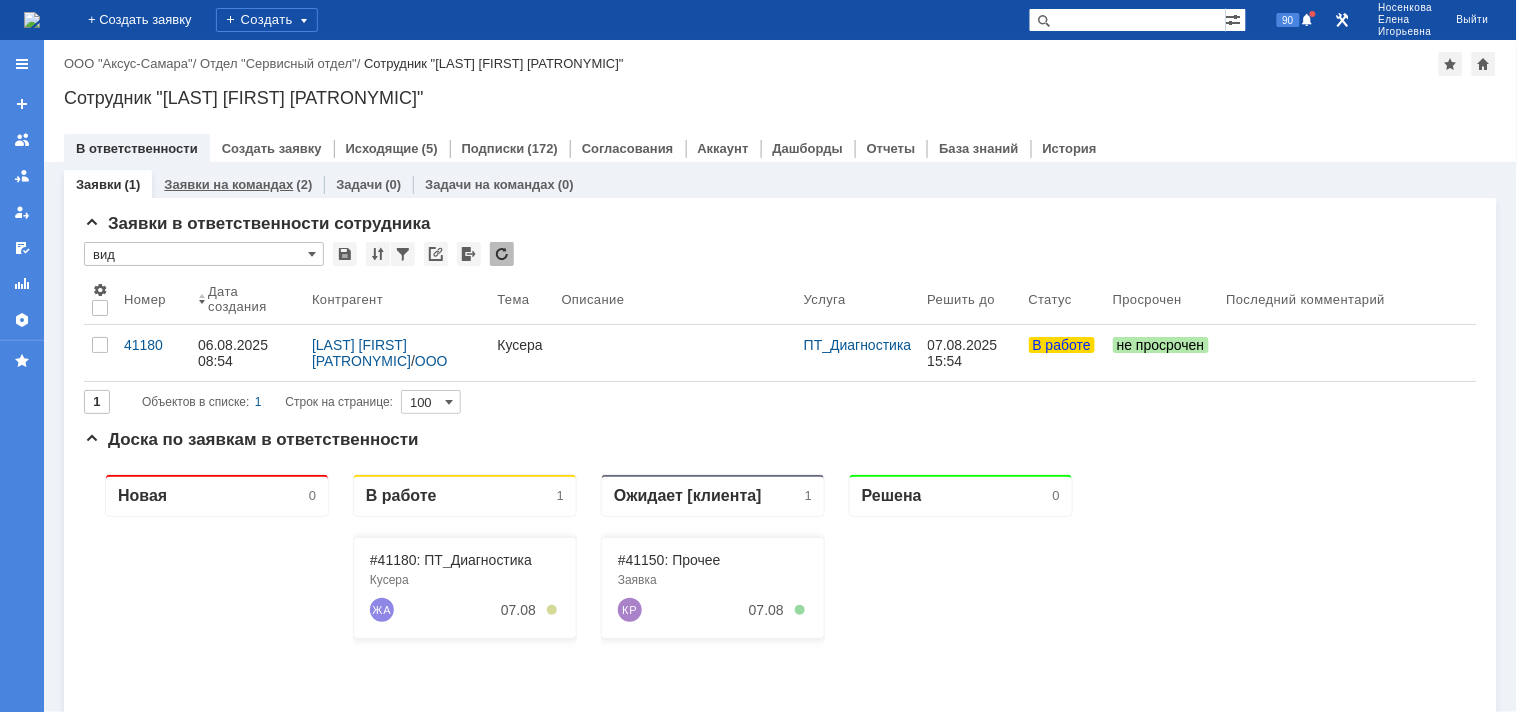 scroll, scrollTop: 0, scrollLeft: 0, axis: both 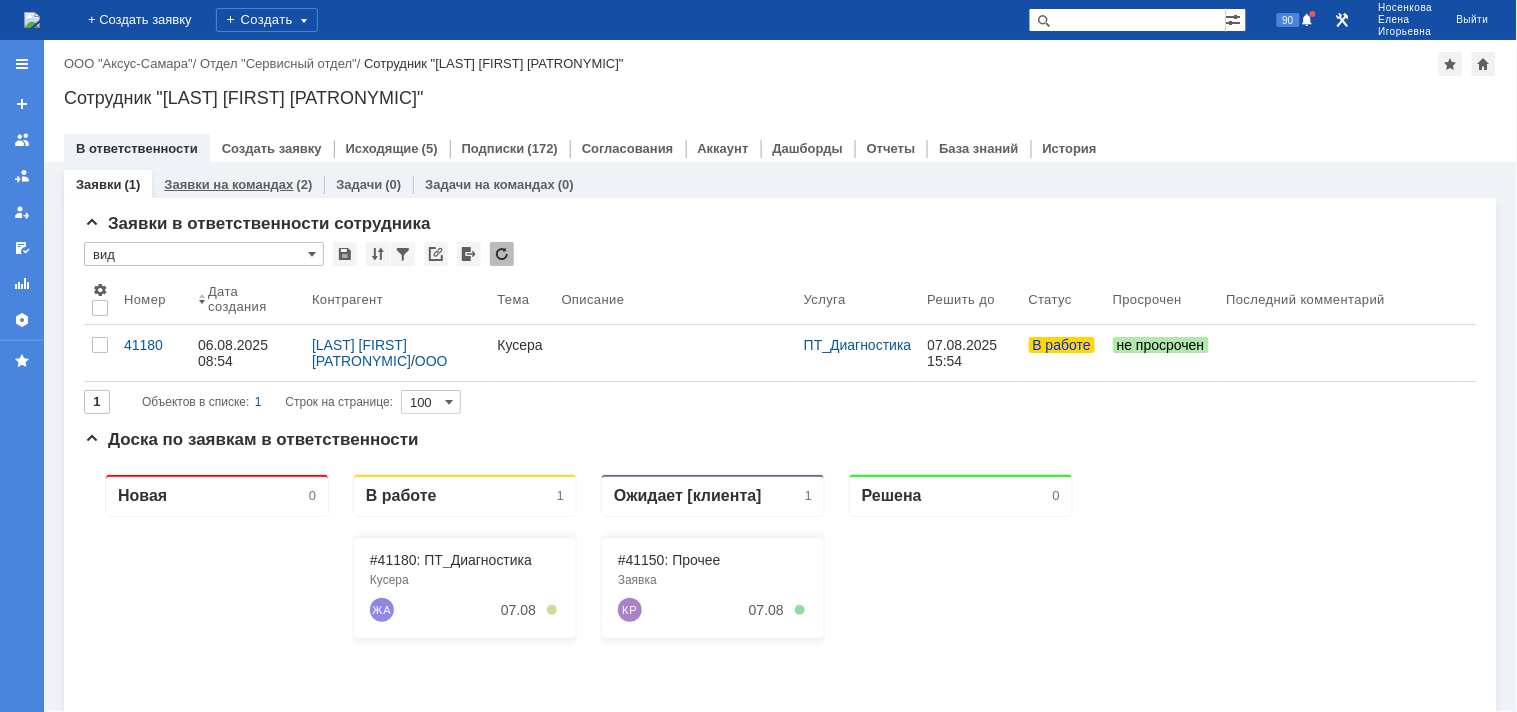 click on "Заявки на командах" at bounding box center (228, 184) 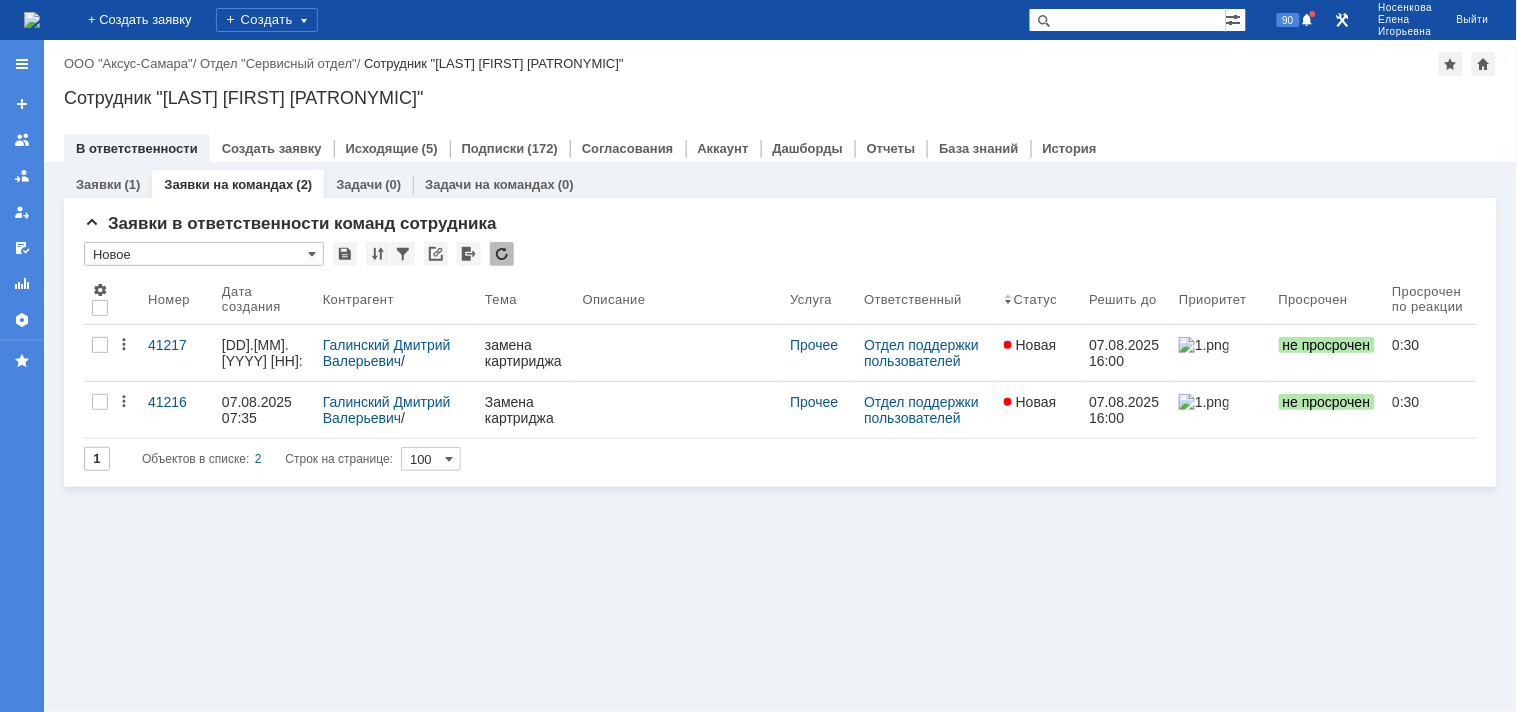 scroll, scrollTop: 0, scrollLeft: 0, axis: both 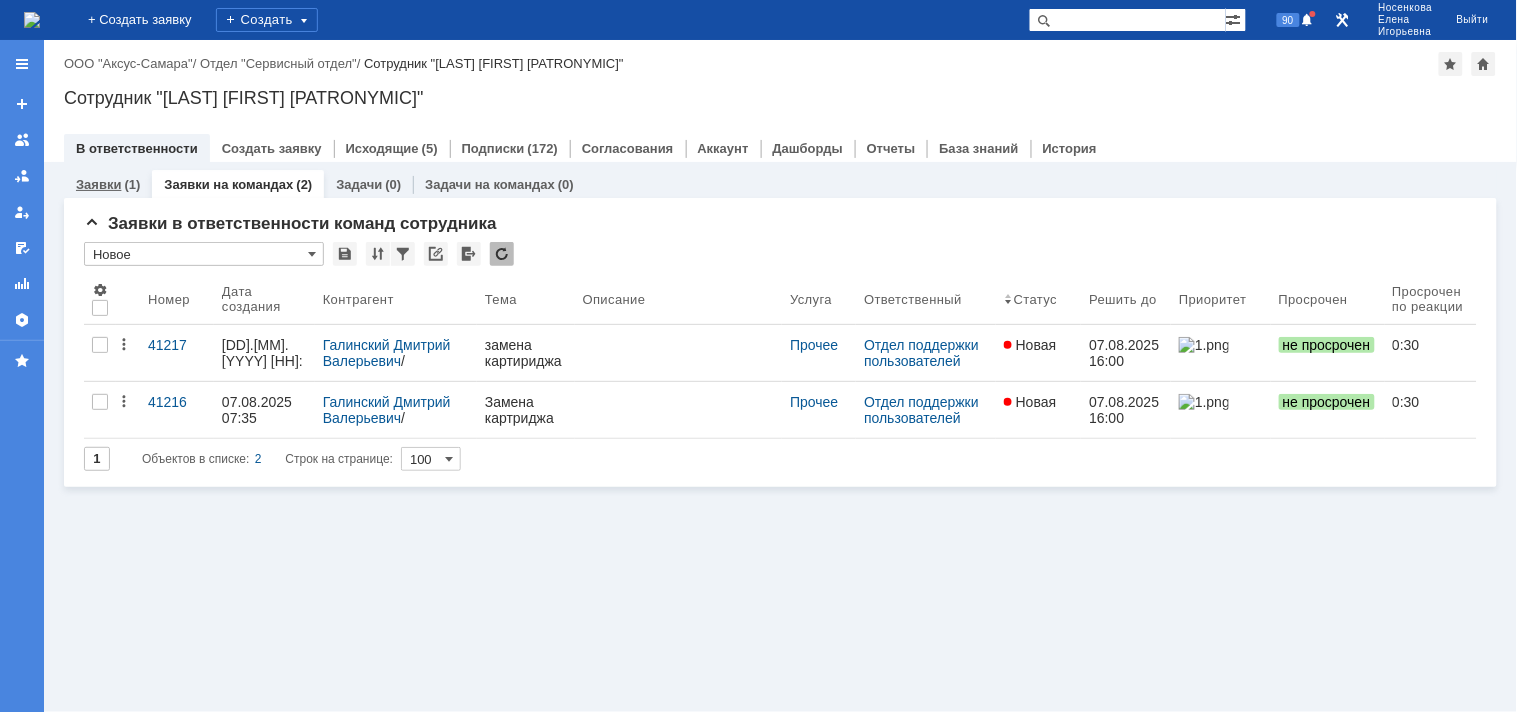 click on "Заявки" at bounding box center [98, 184] 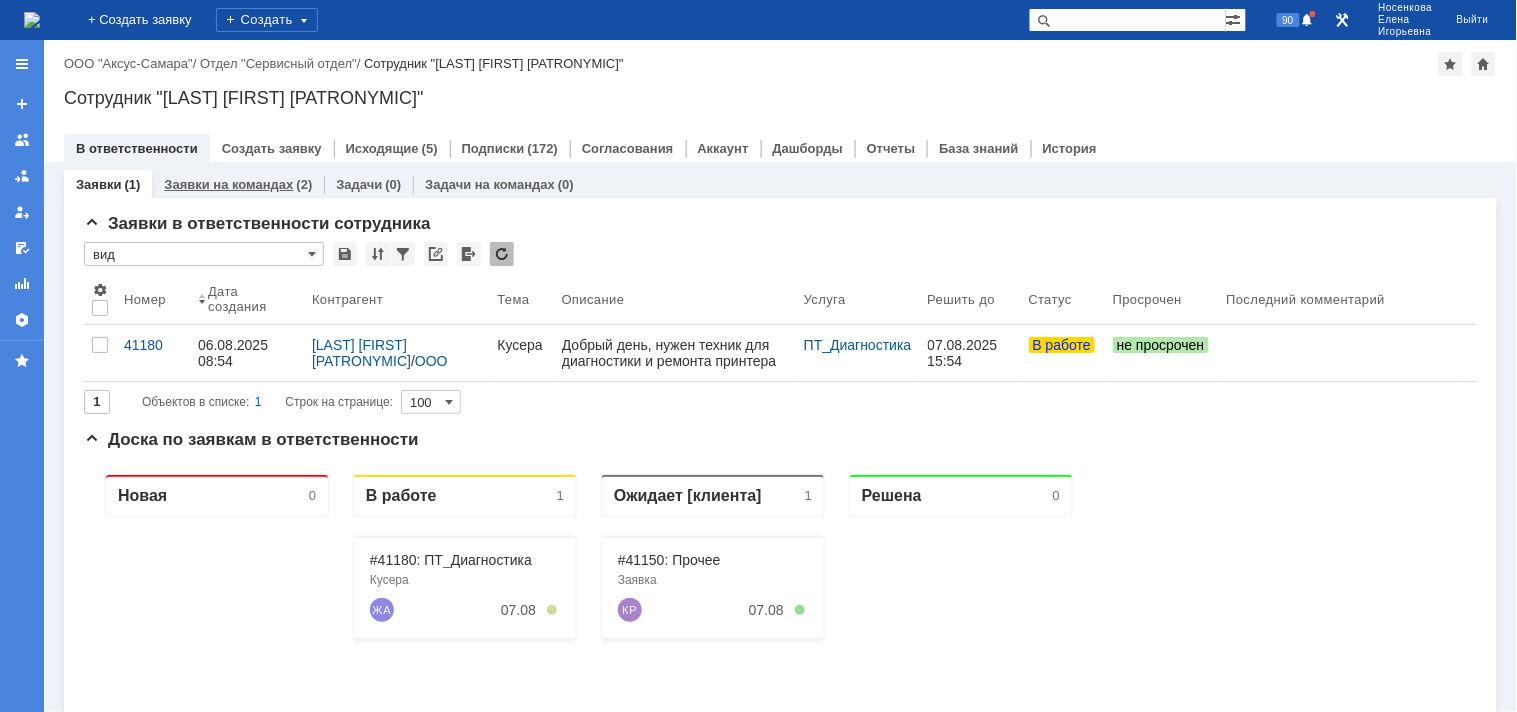 click on "Заявки на командах" at bounding box center [228, 184] 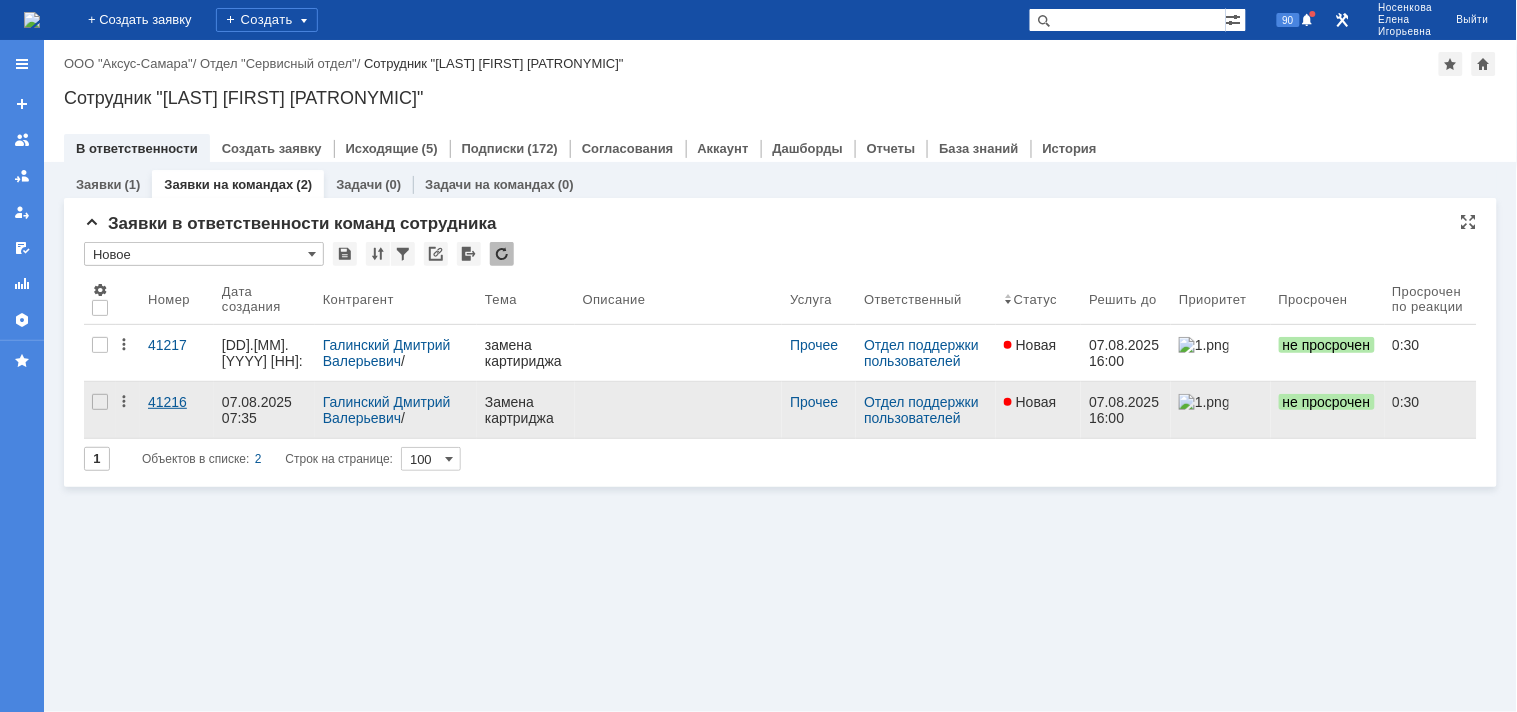 click on "41216" at bounding box center (177, 402) 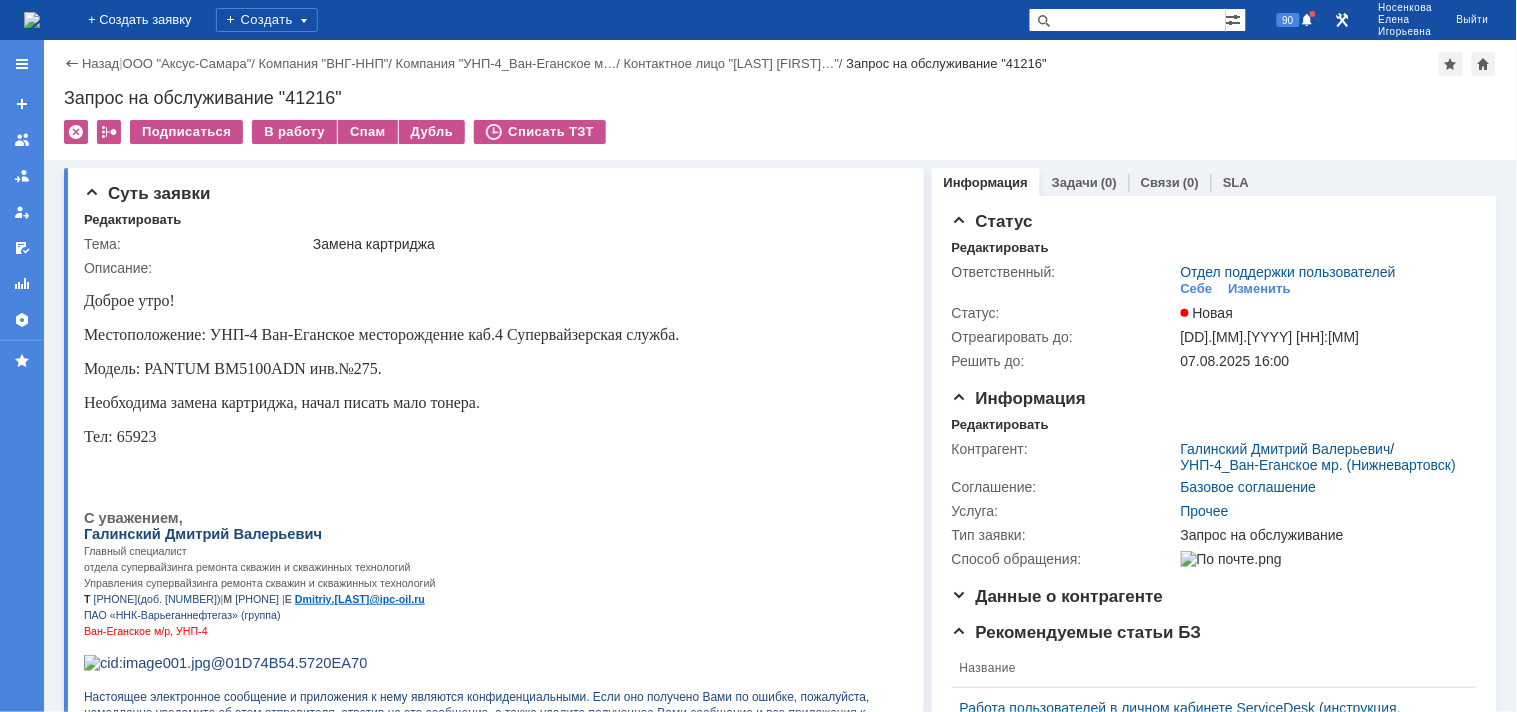 scroll, scrollTop: 0, scrollLeft: 0, axis: both 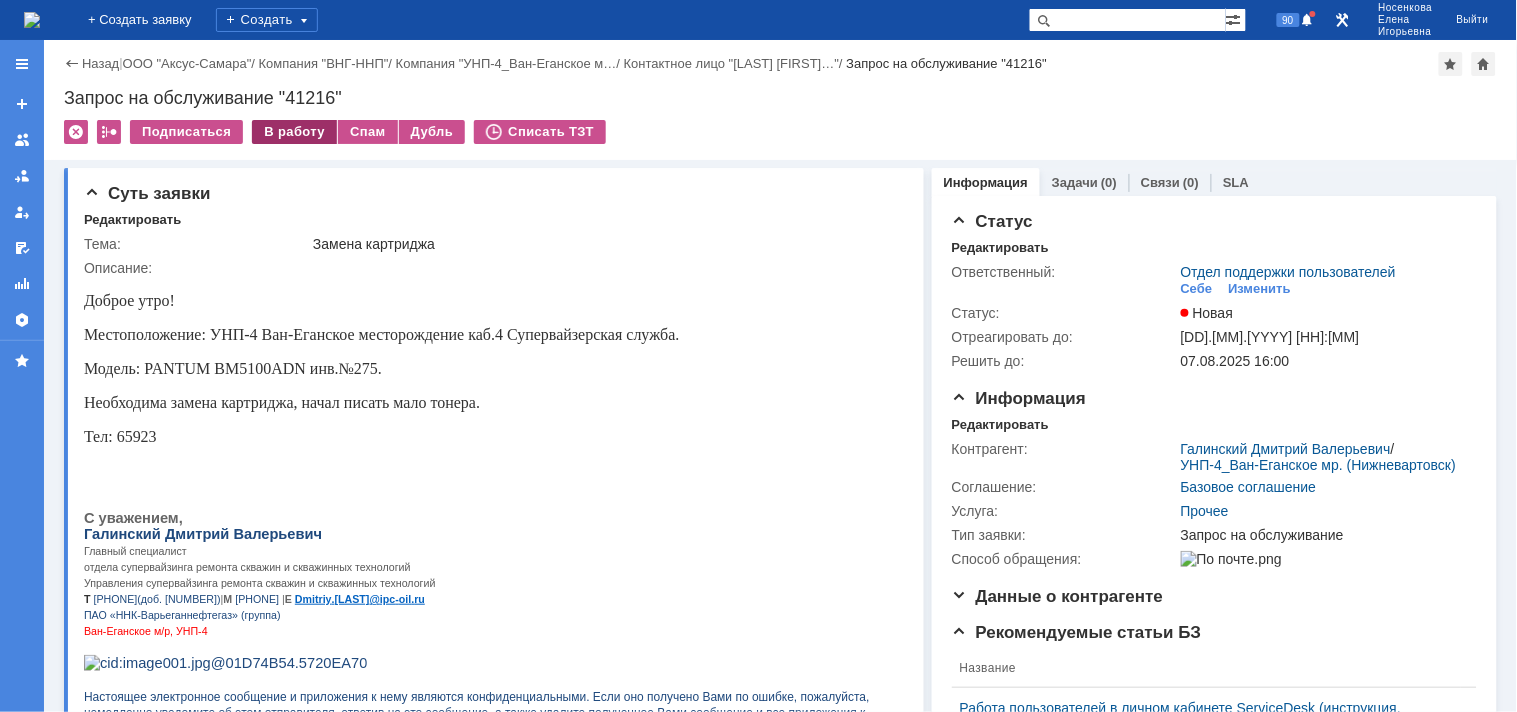 click on "В работу" at bounding box center (294, 132) 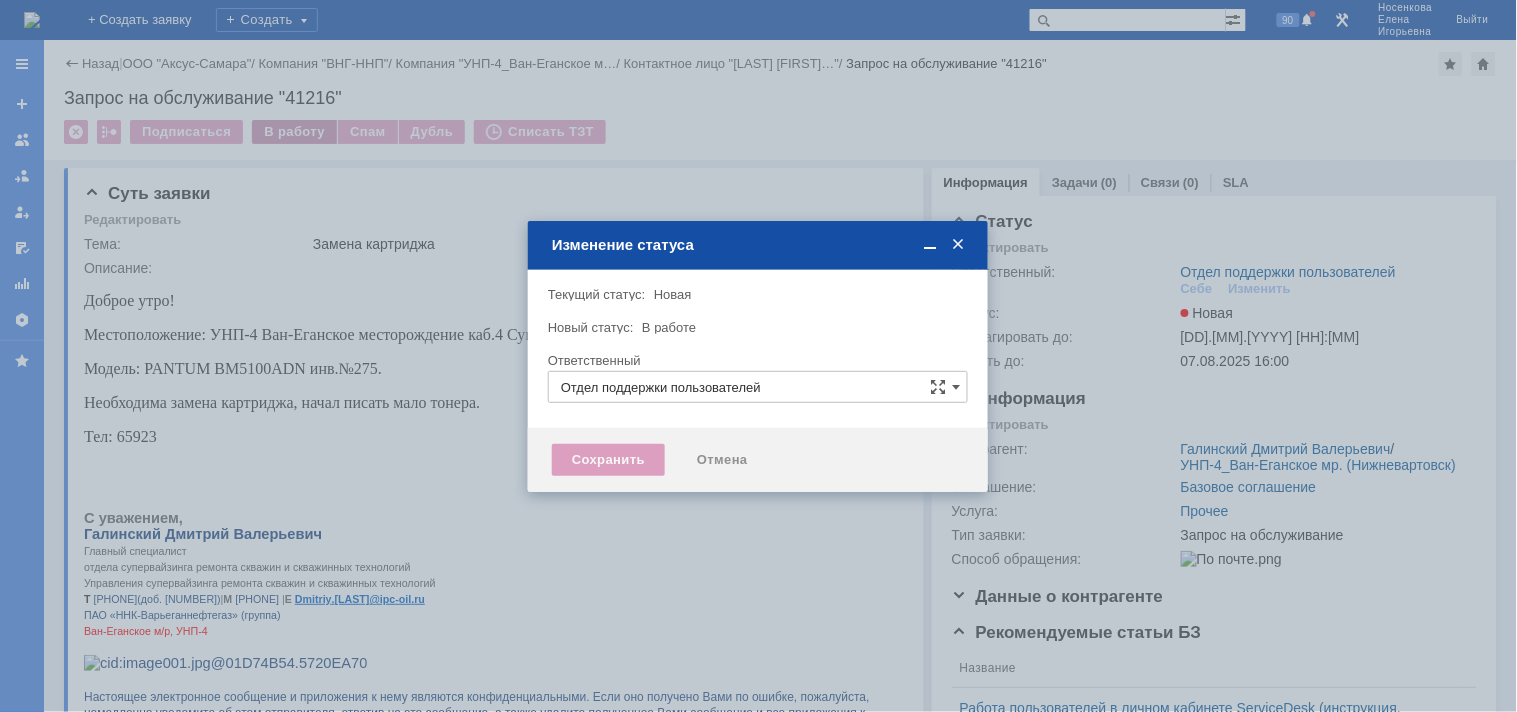 type on "Носенкова Елена Игорьевна" 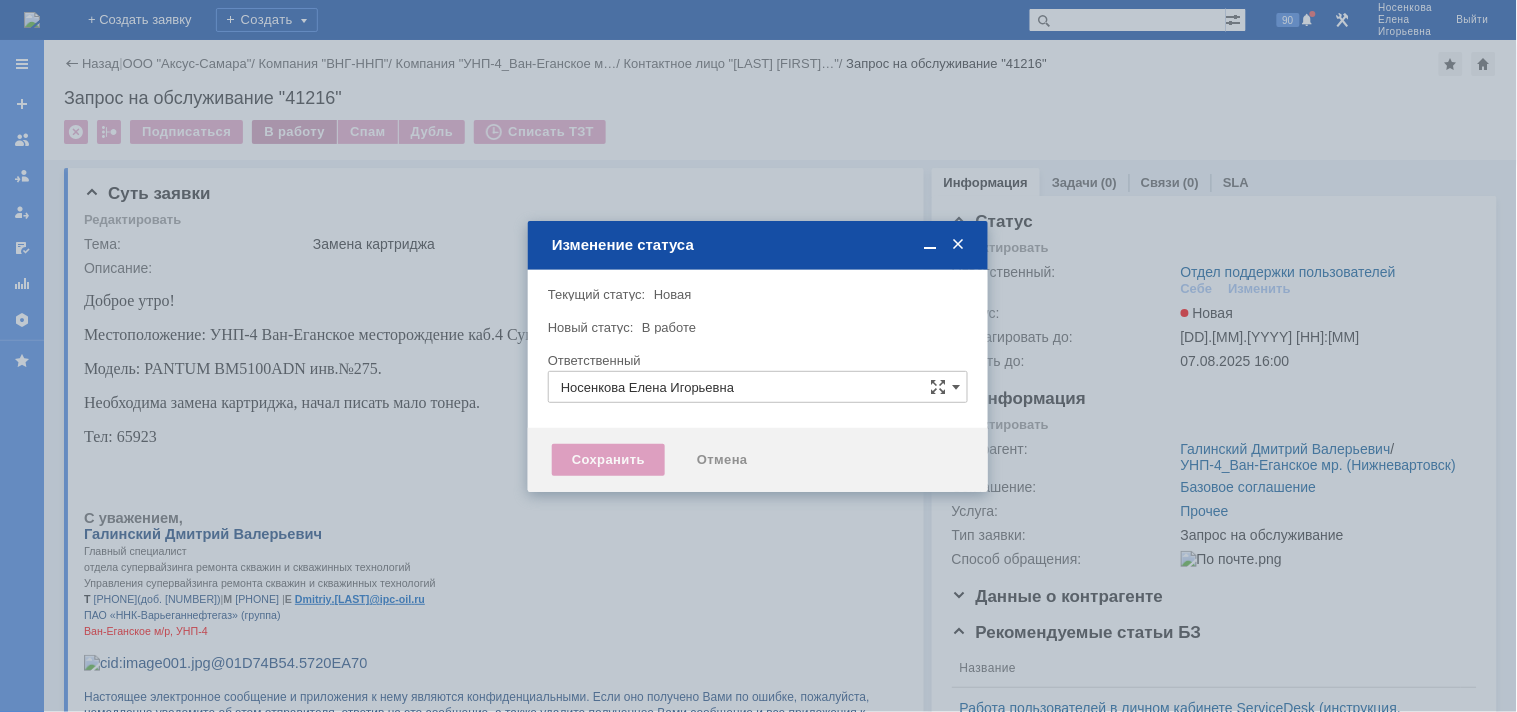 type 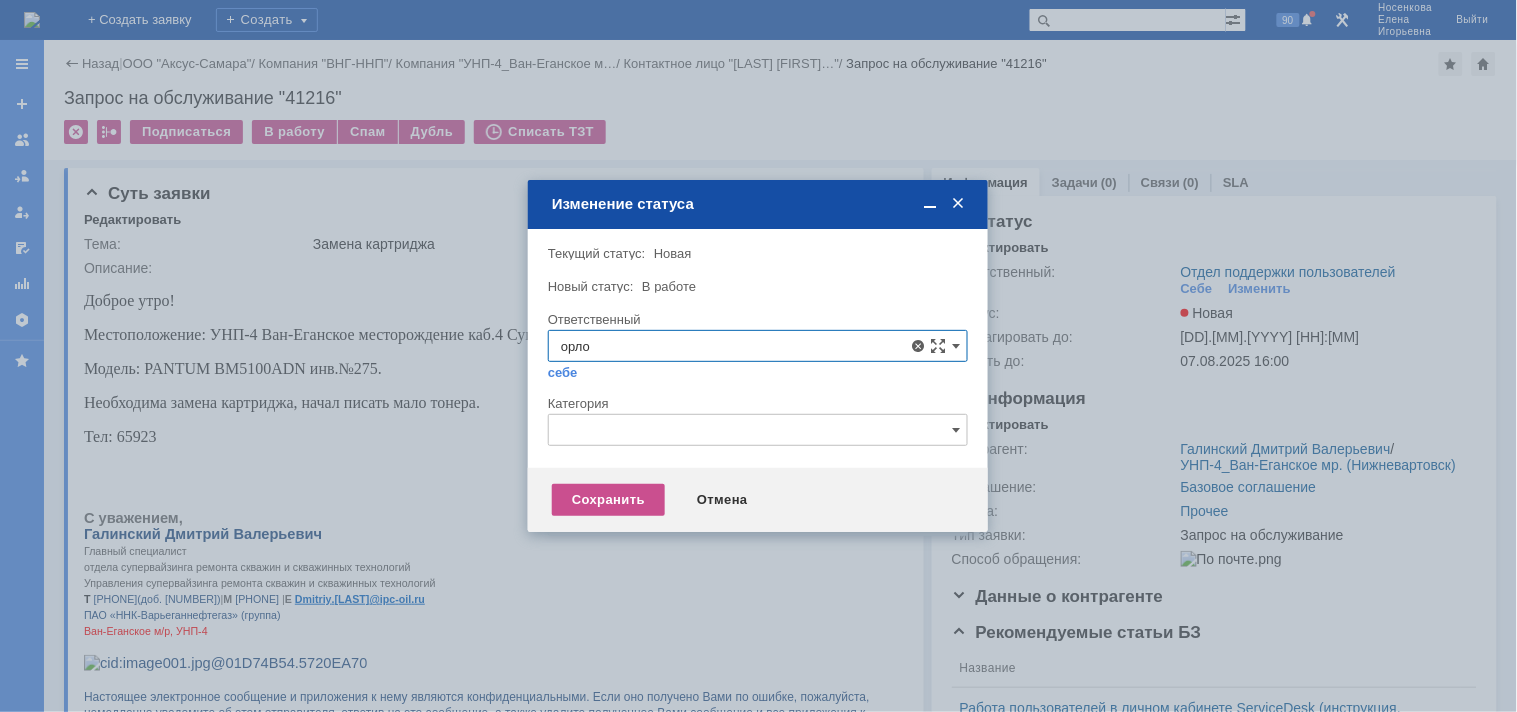 click on "Орлова Елена Владимировна" at bounding box center [758, 491] 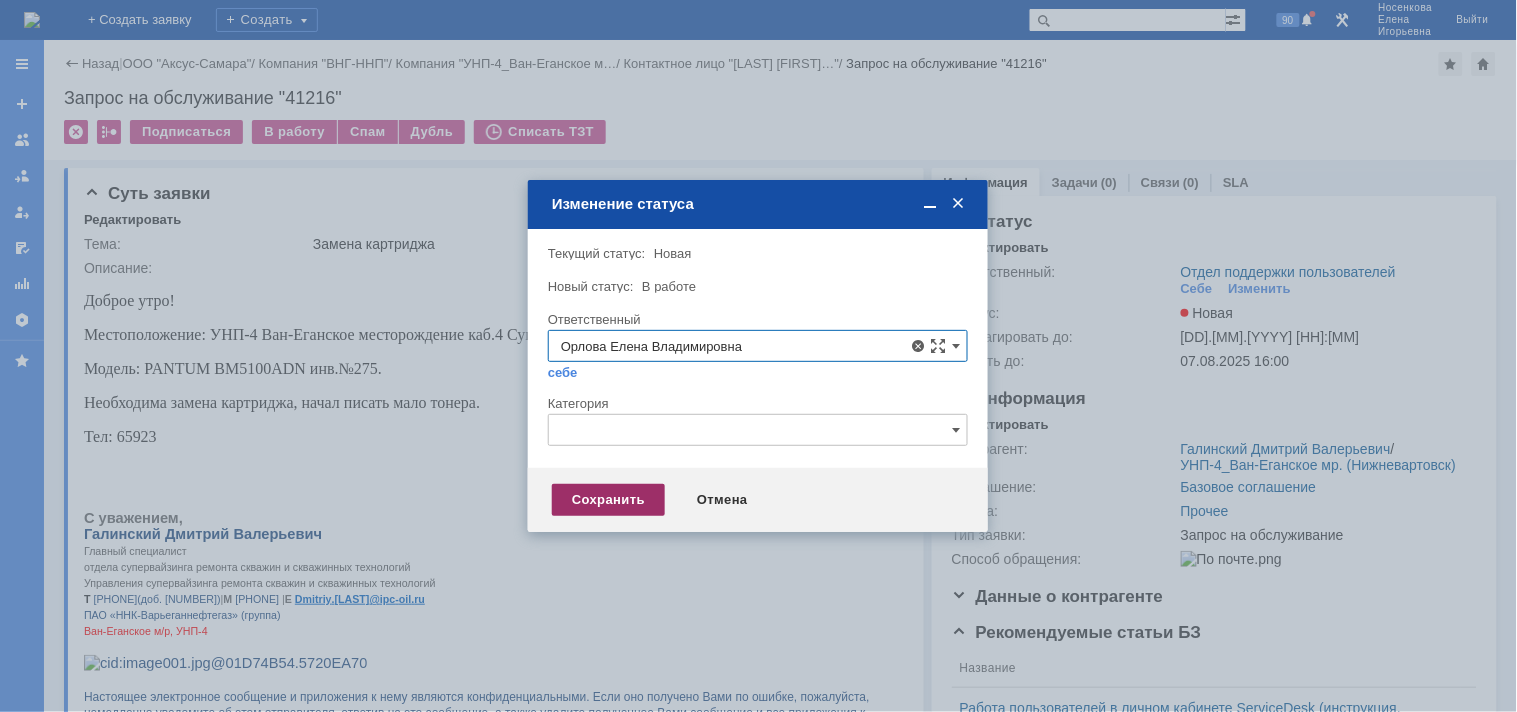 type on "Орлова Елена Владимировна" 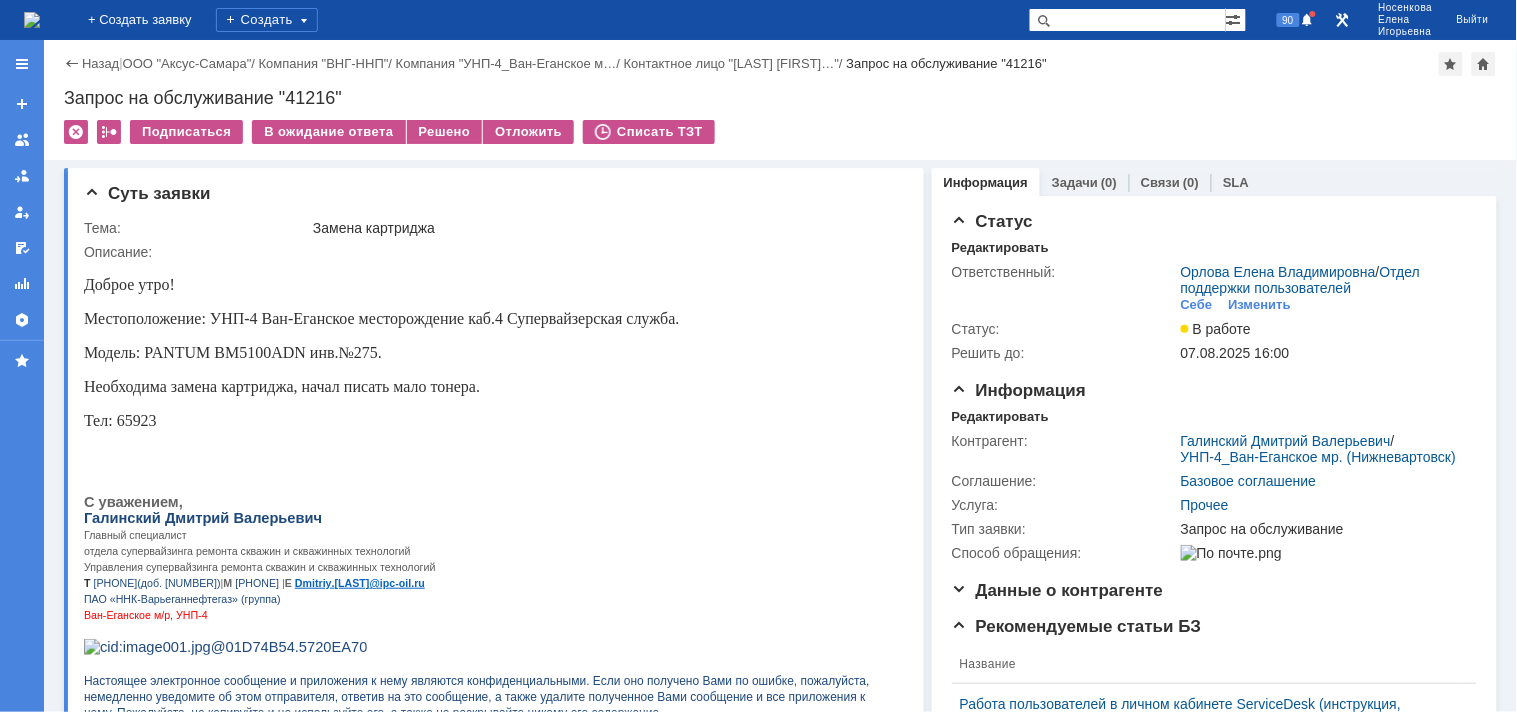 scroll, scrollTop: 0, scrollLeft: 0, axis: both 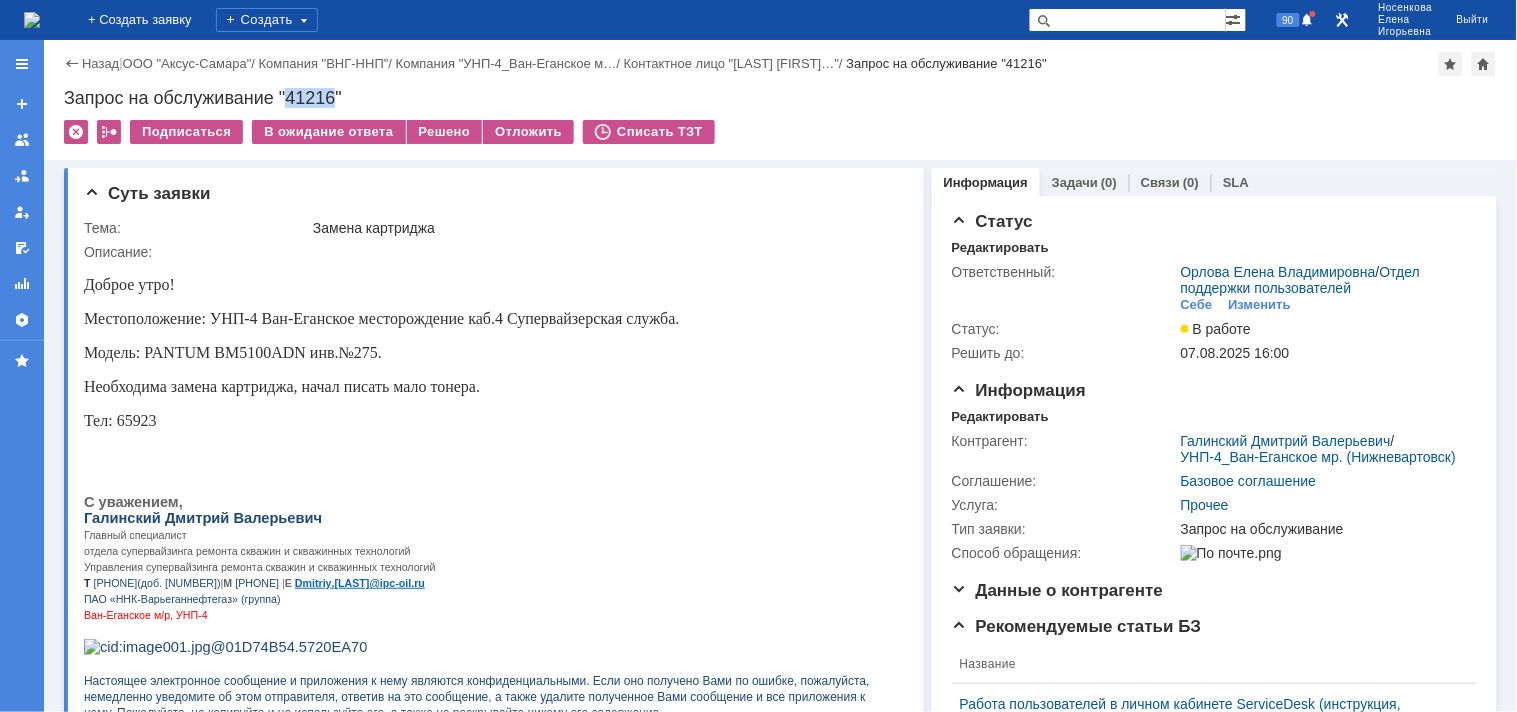 click on "Запрос на обслуживание "41216"" at bounding box center (780, 98) 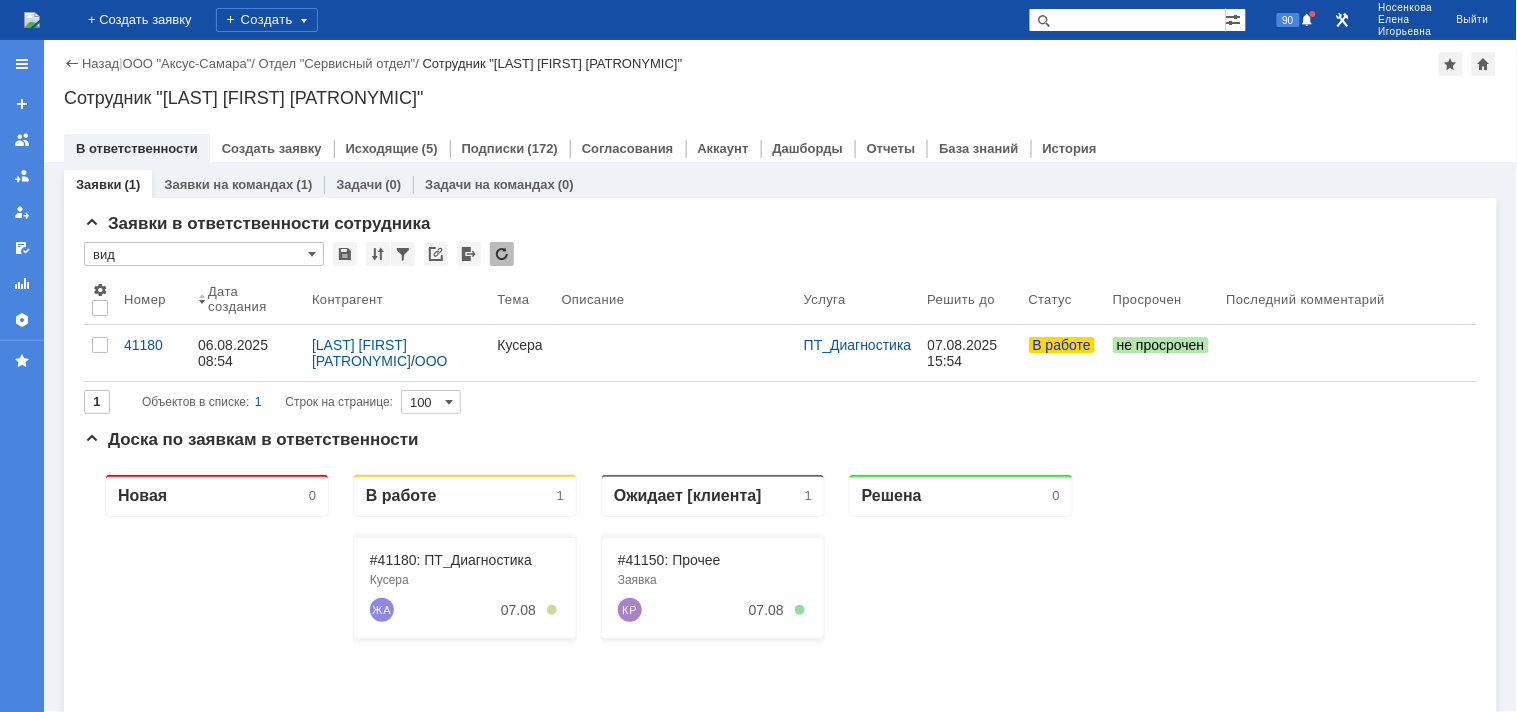 scroll, scrollTop: 0, scrollLeft: 0, axis: both 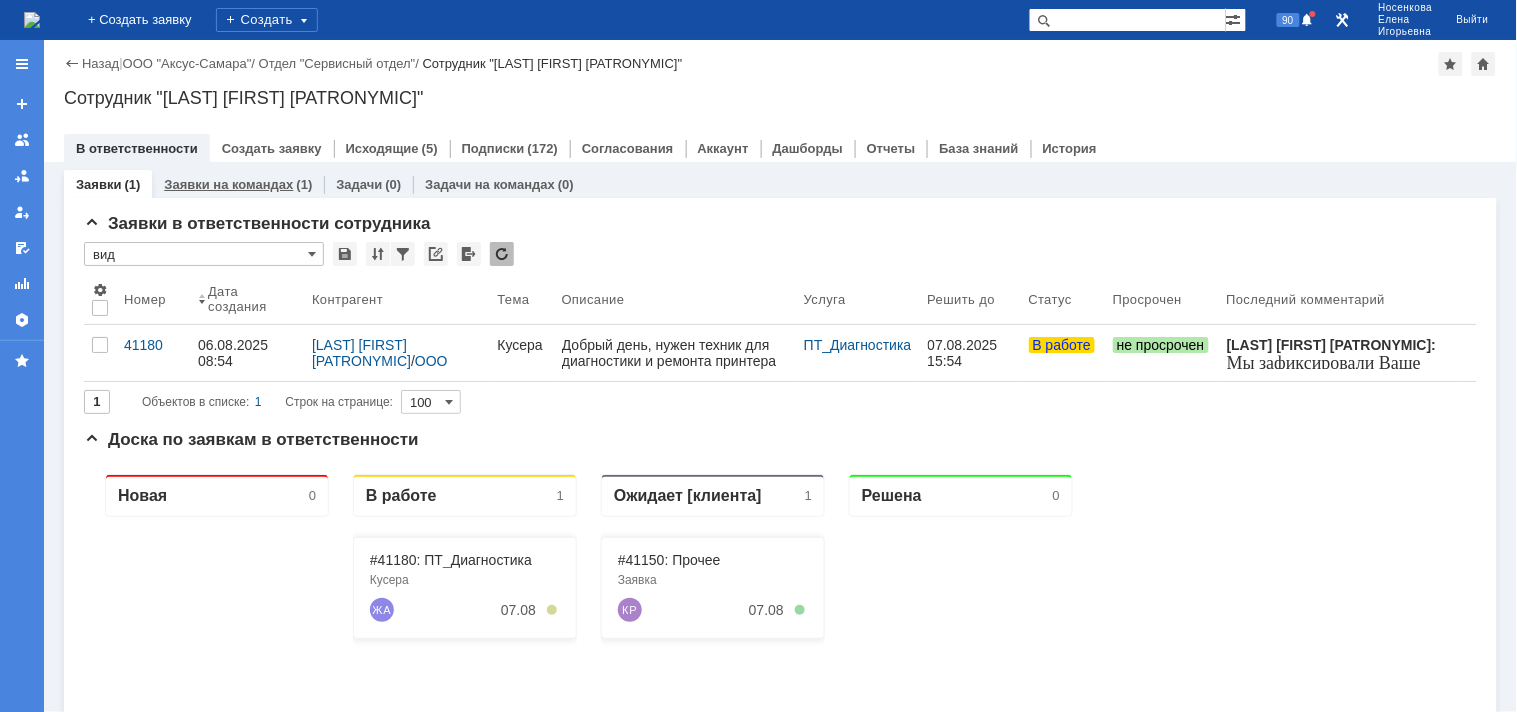click on "Заявки на командах" at bounding box center (228, 184) 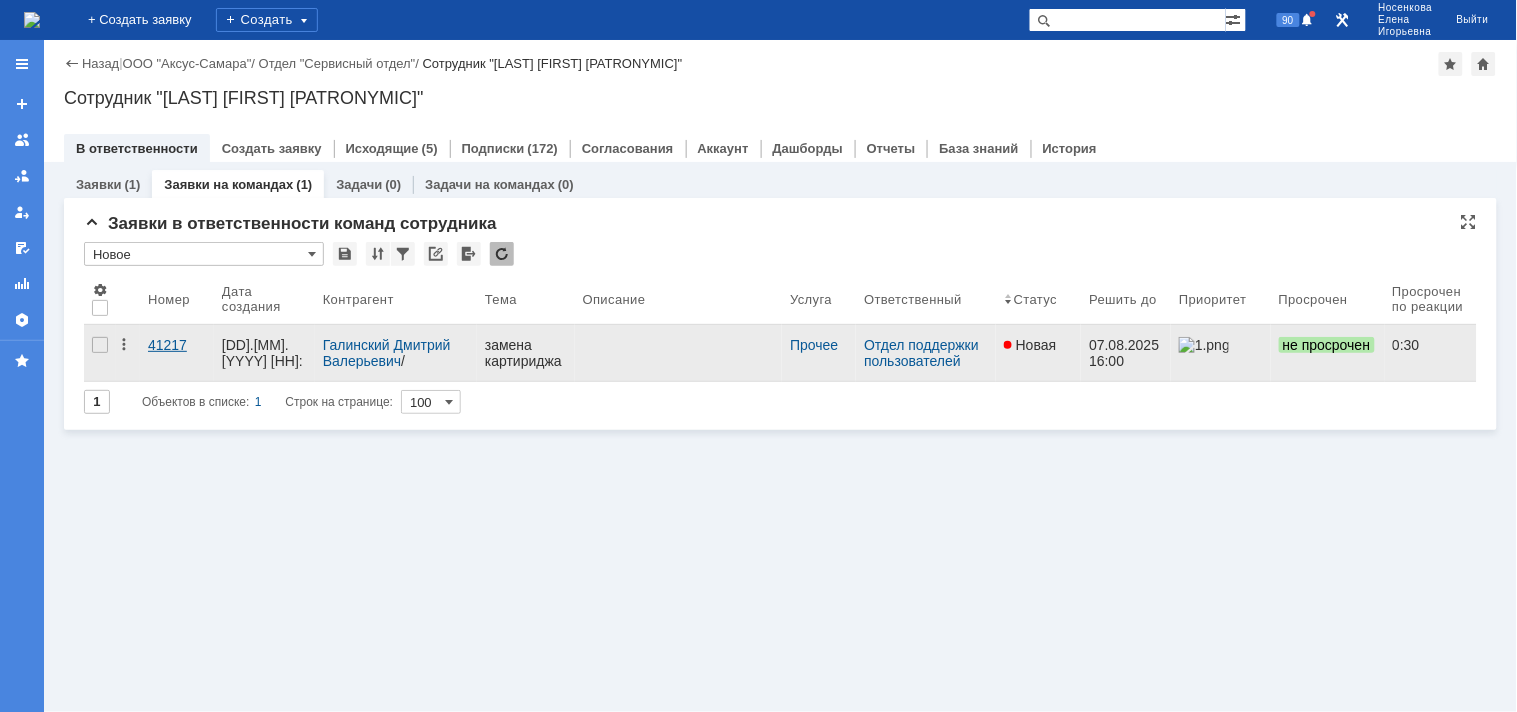 scroll, scrollTop: 0, scrollLeft: 0, axis: both 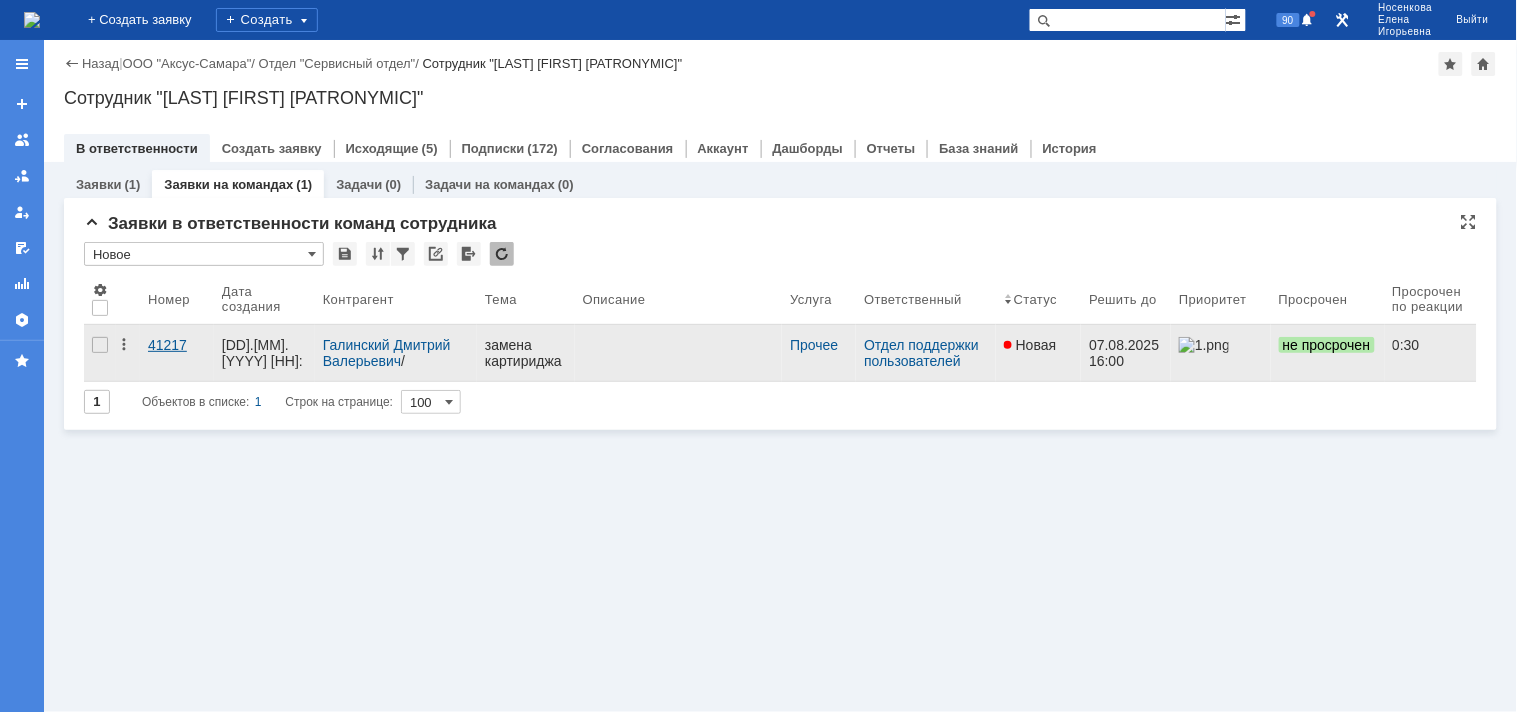 click on "41217" at bounding box center [177, 345] 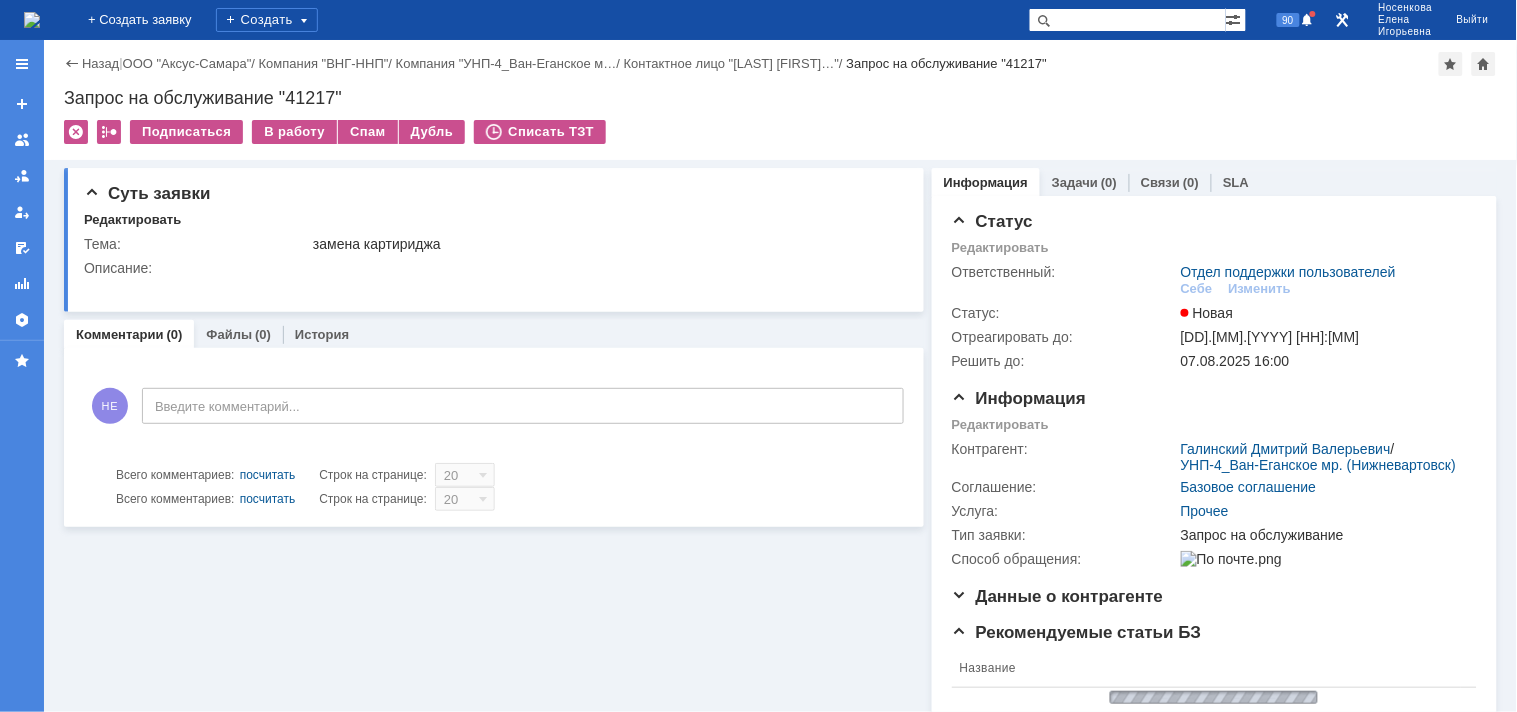scroll, scrollTop: 0, scrollLeft: 0, axis: both 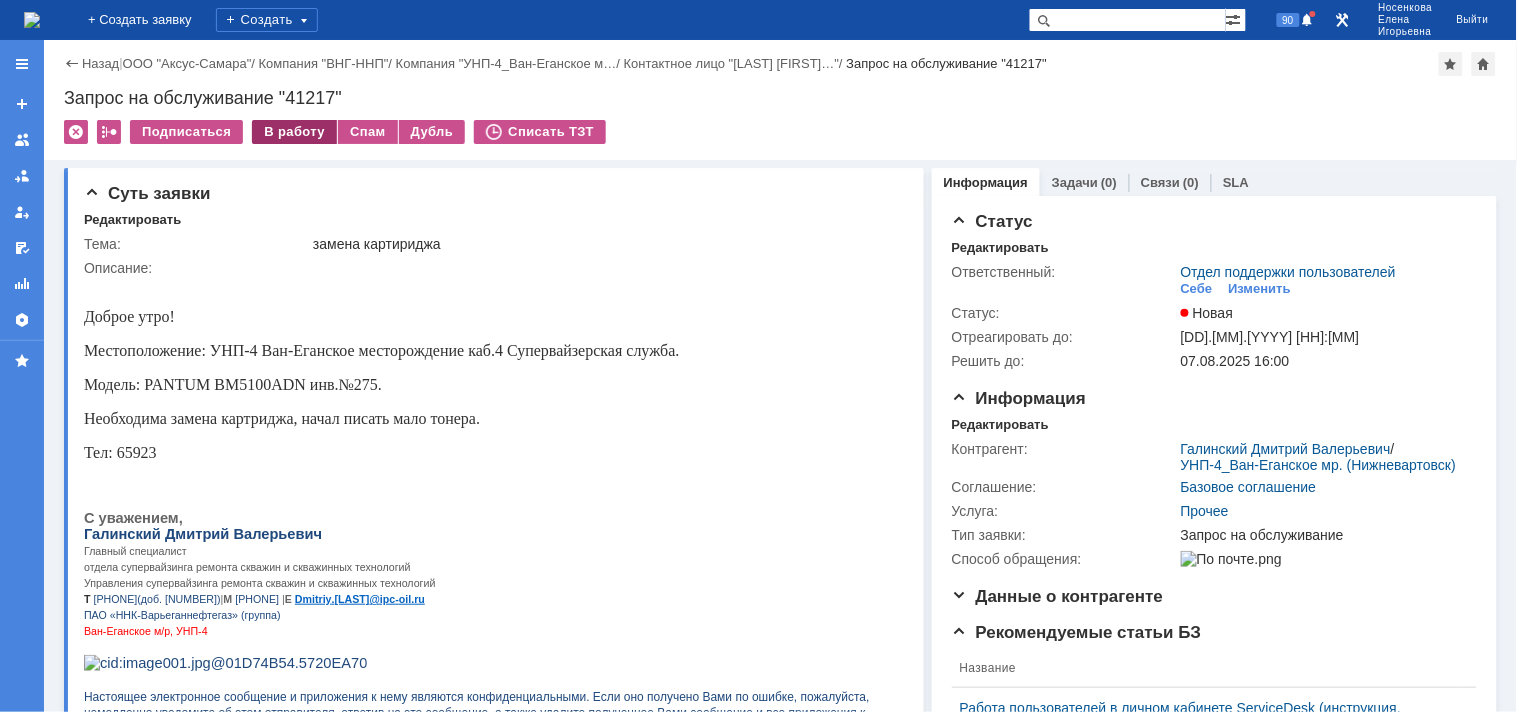 click on "В работу" at bounding box center [294, 132] 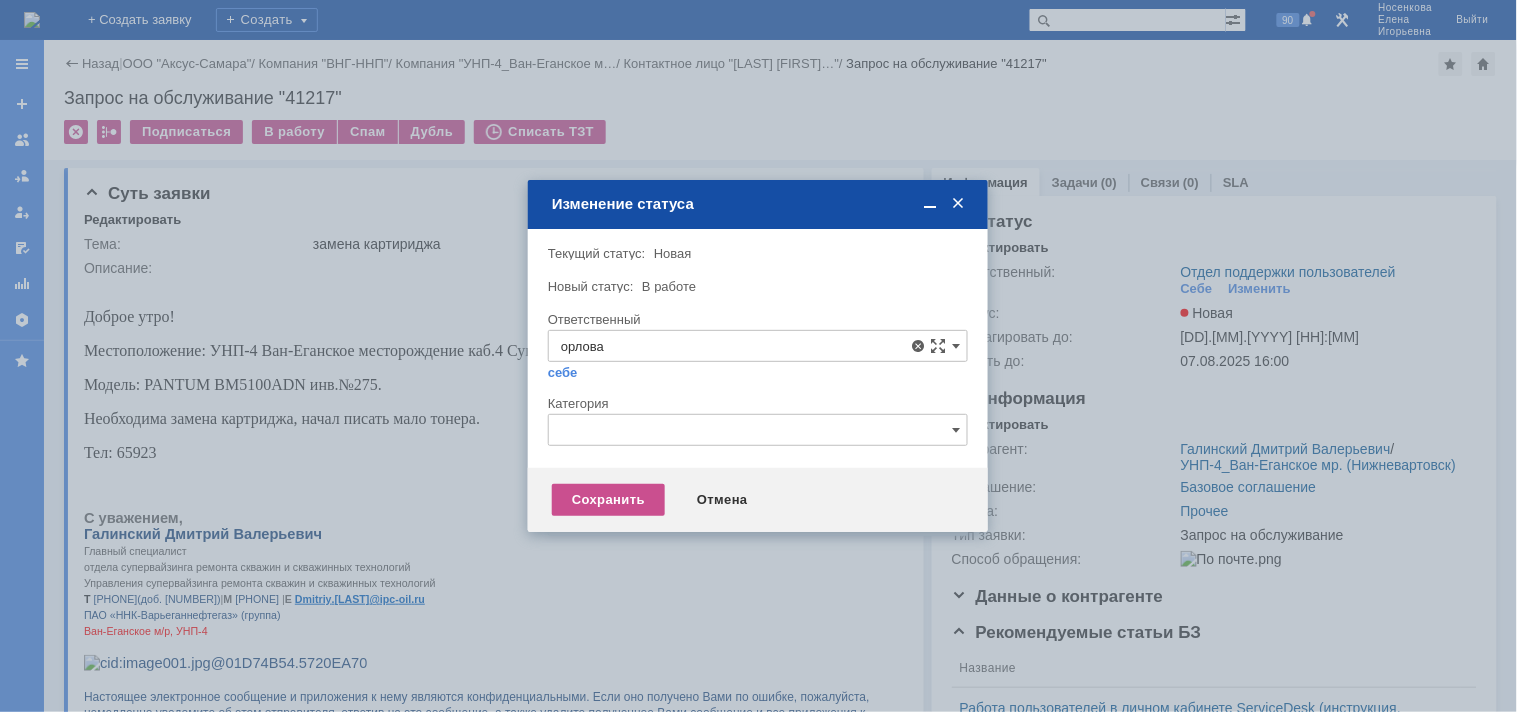 click on "Орлова Елена Владимировна" at bounding box center (758, 491) 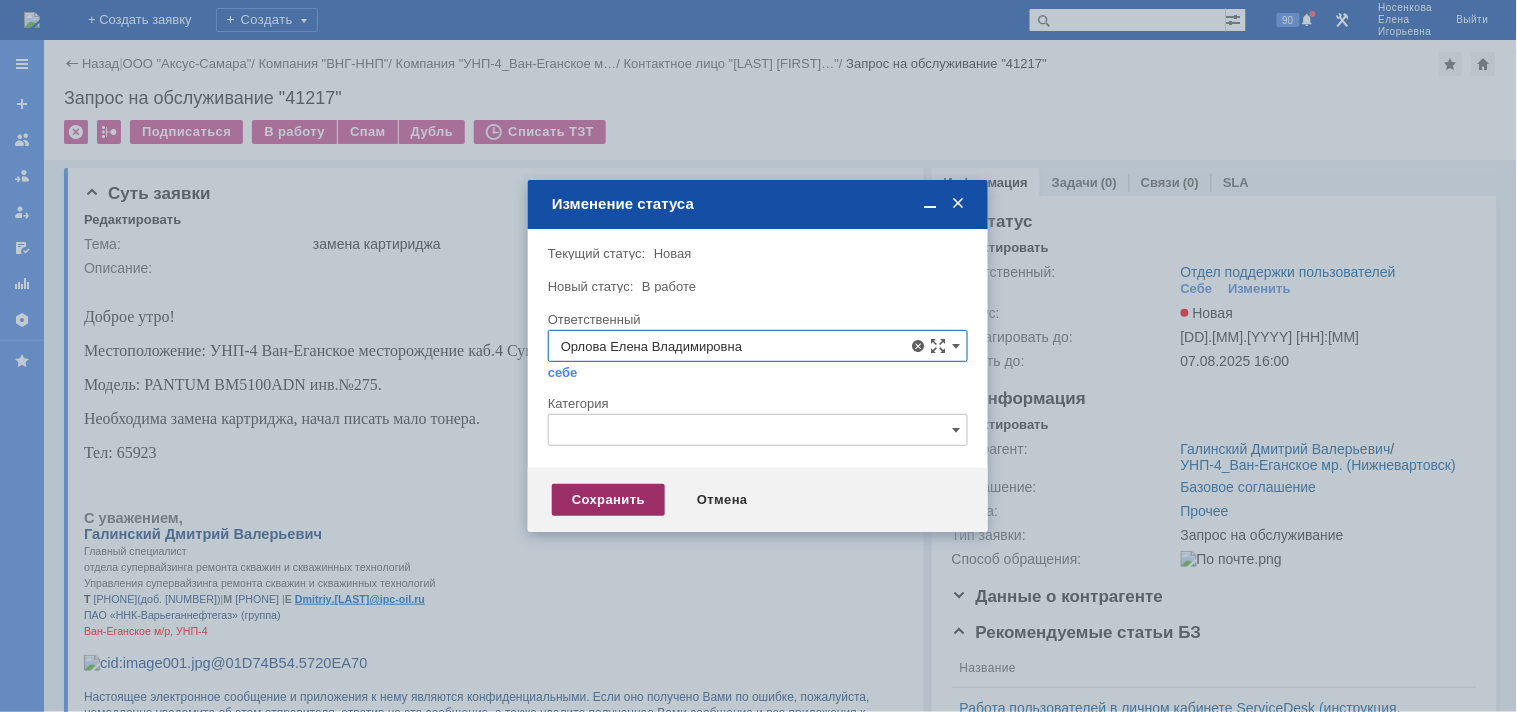 type on "Орлова Елена Владимировна" 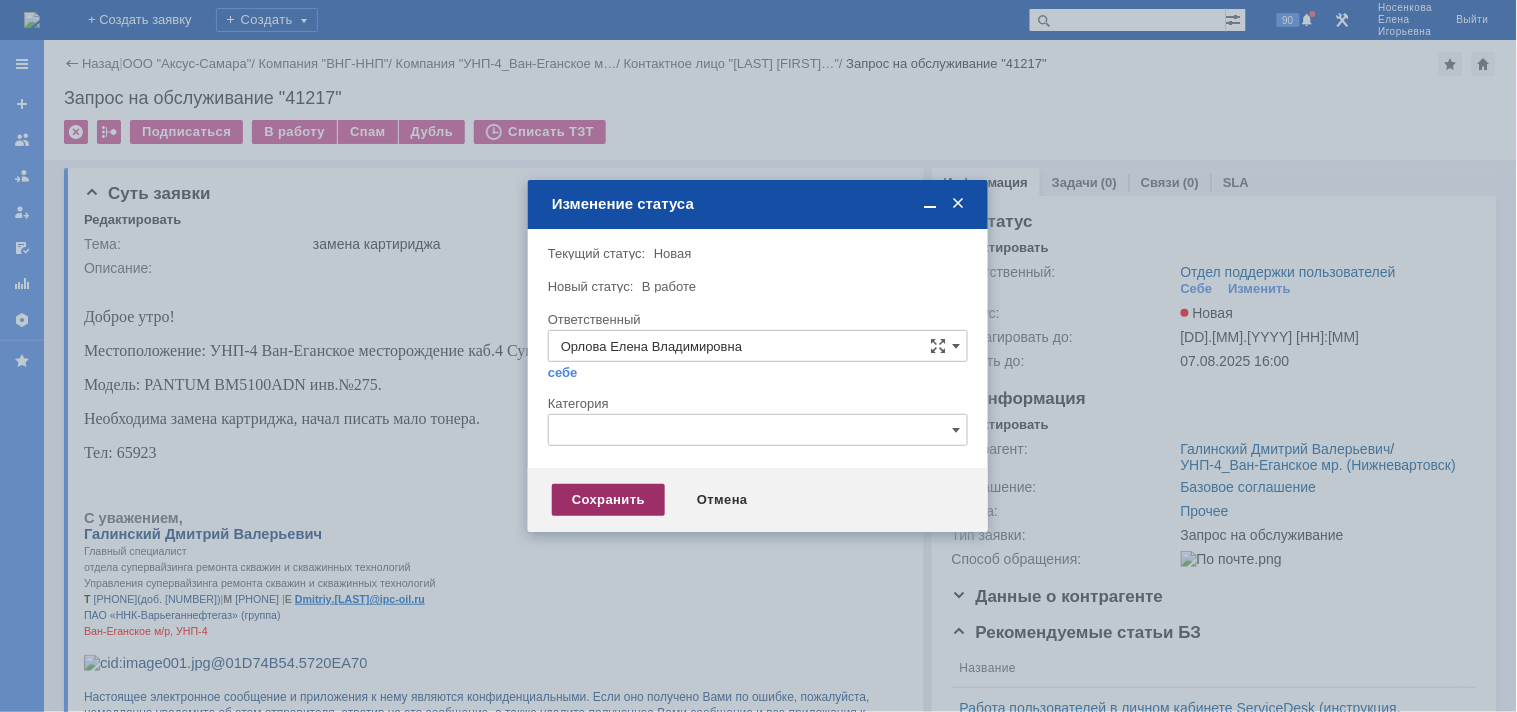 click on "Сохранить" at bounding box center [608, 500] 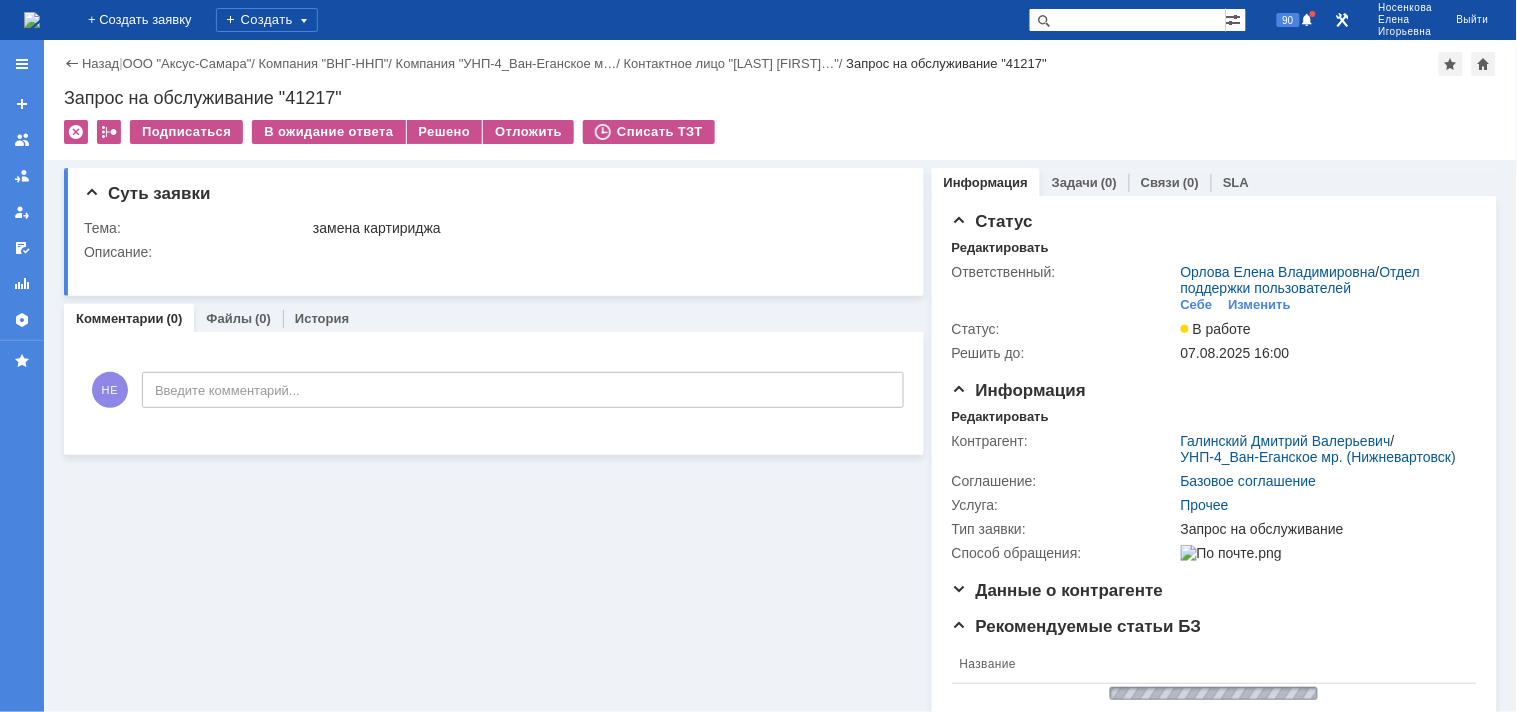 scroll, scrollTop: 0, scrollLeft: 0, axis: both 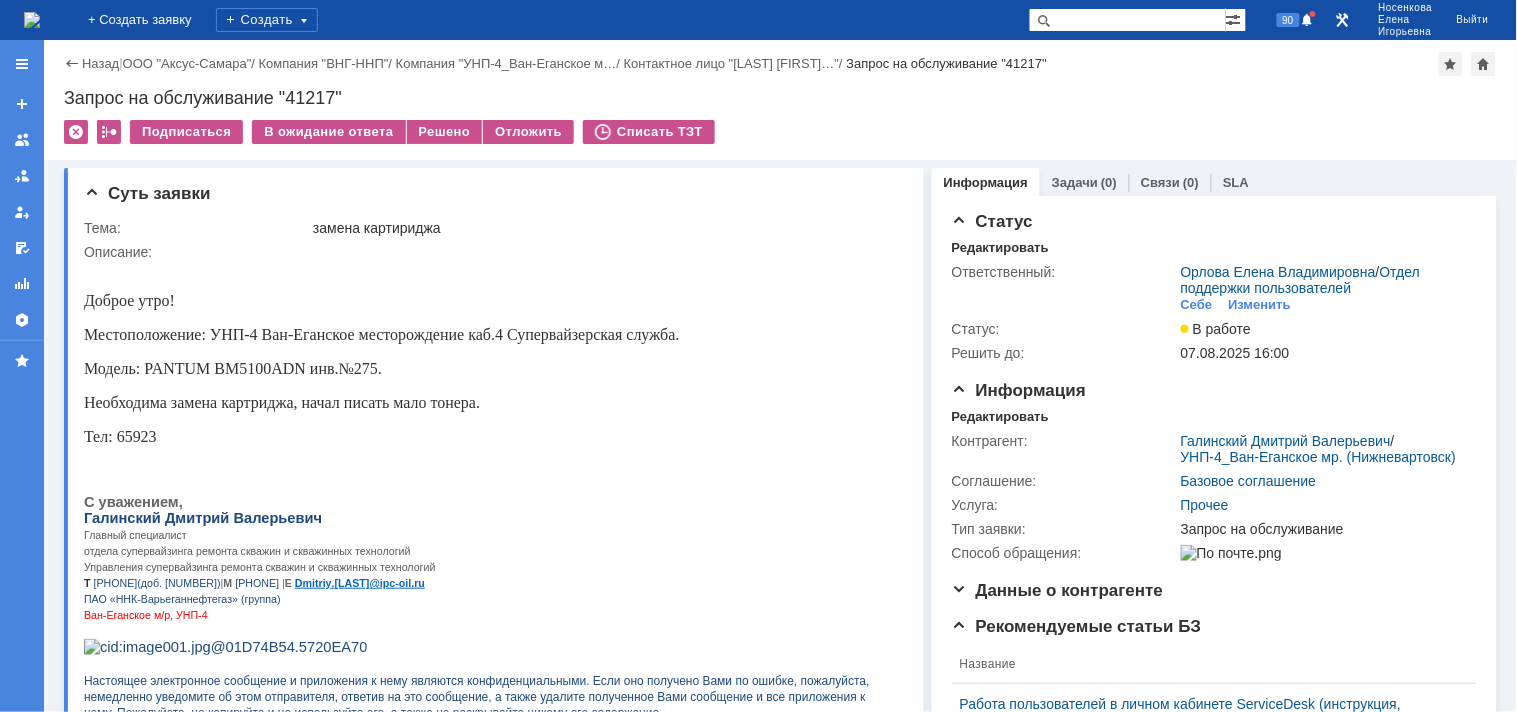 click on "Запрос на обслуживание "41217"" at bounding box center [780, 98] 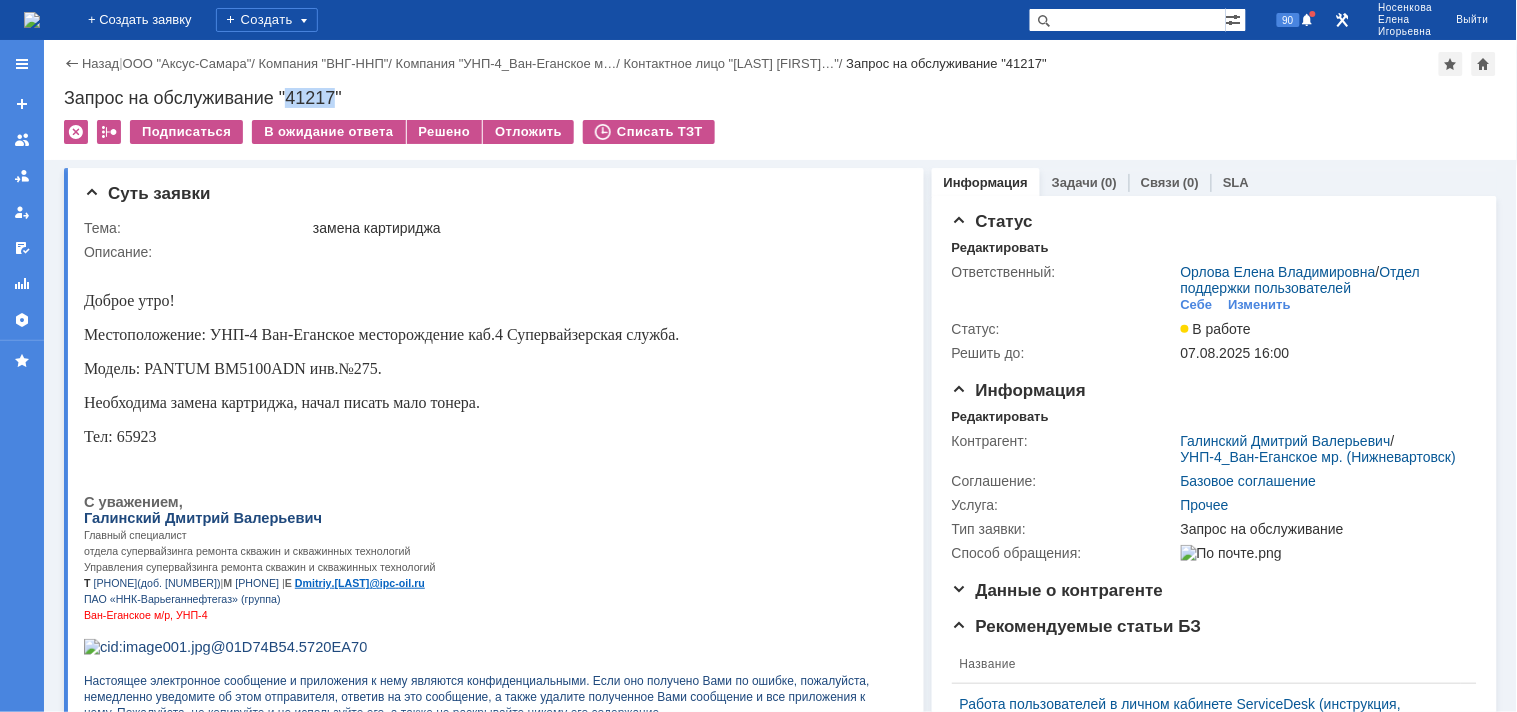 click on "Запрос на обслуживание "41217"" at bounding box center (780, 98) 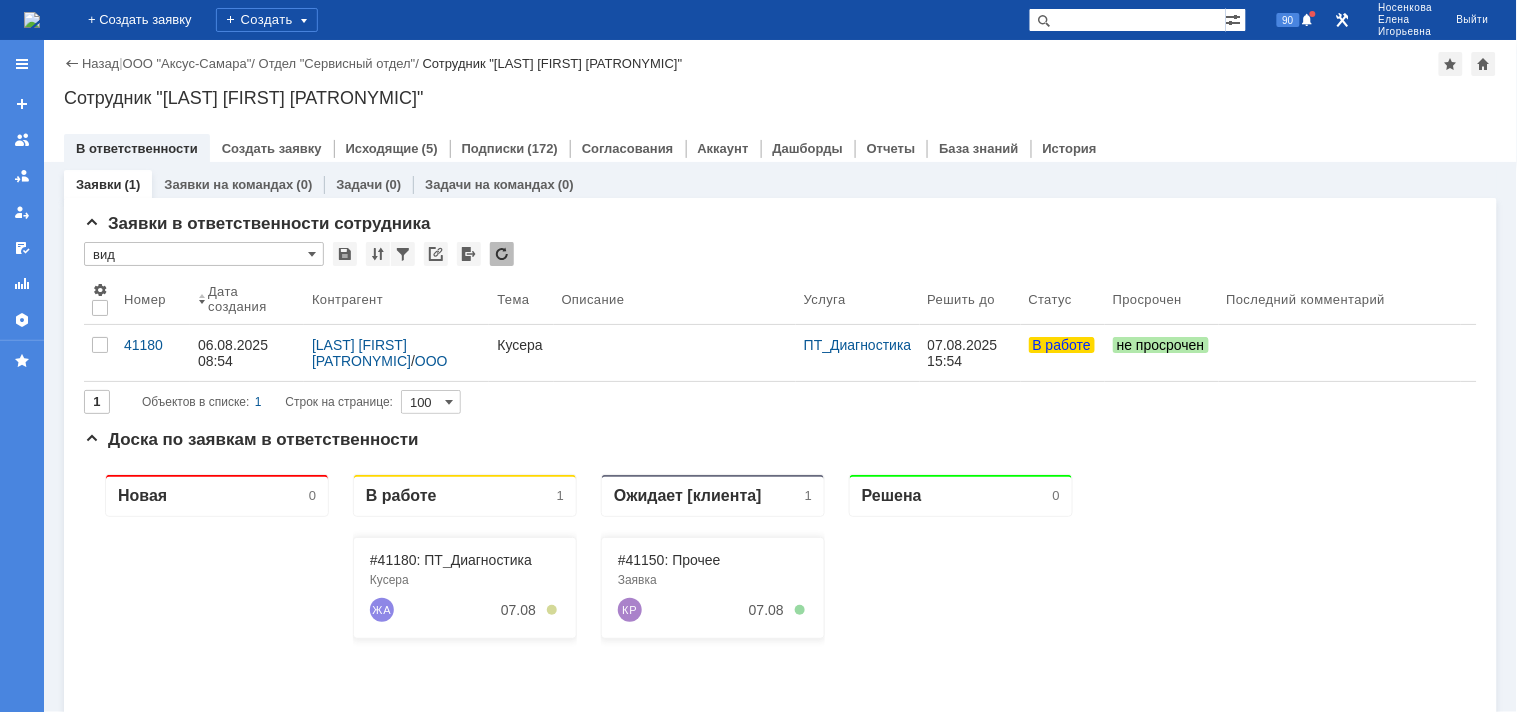 scroll, scrollTop: 0, scrollLeft: 0, axis: both 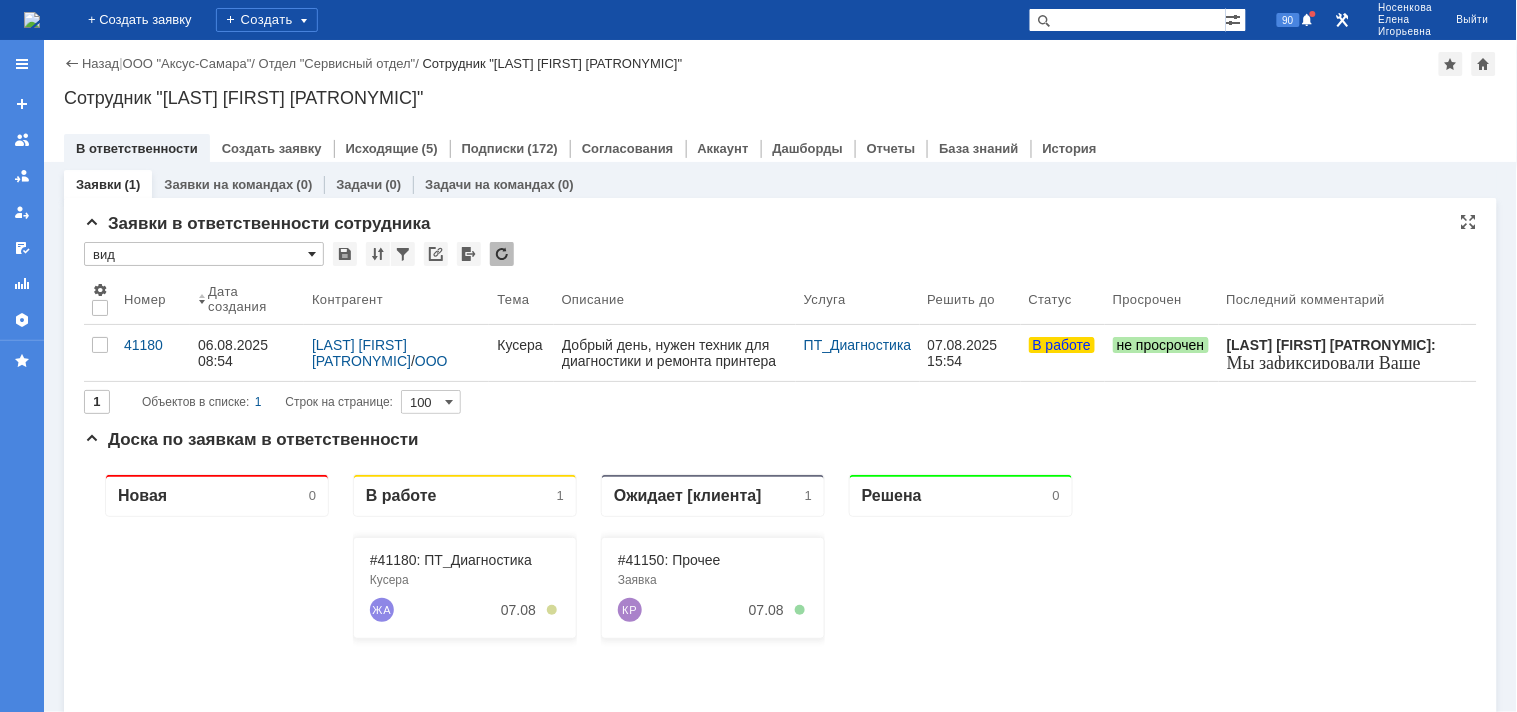click at bounding box center (312, 254) 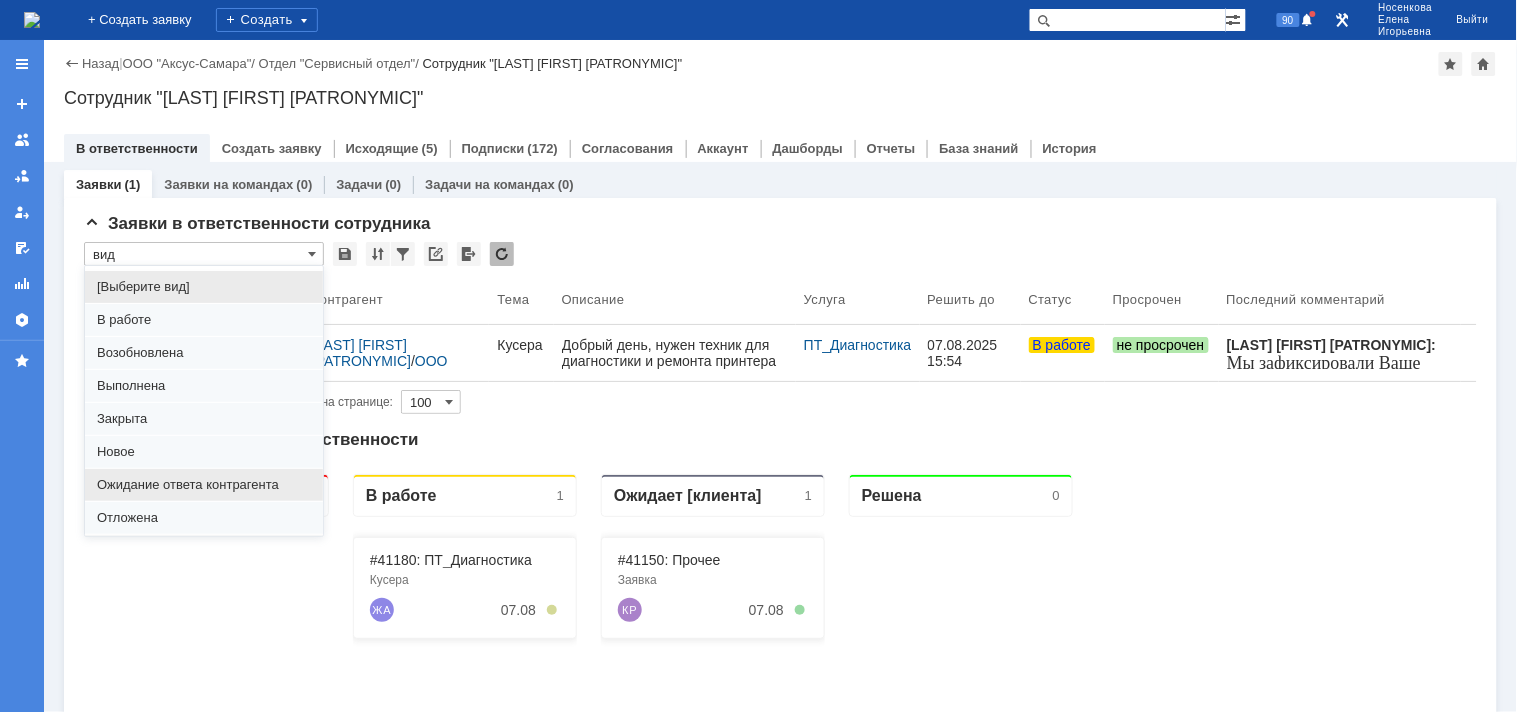 scroll, scrollTop: 55, scrollLeft: 0, axis: vertical 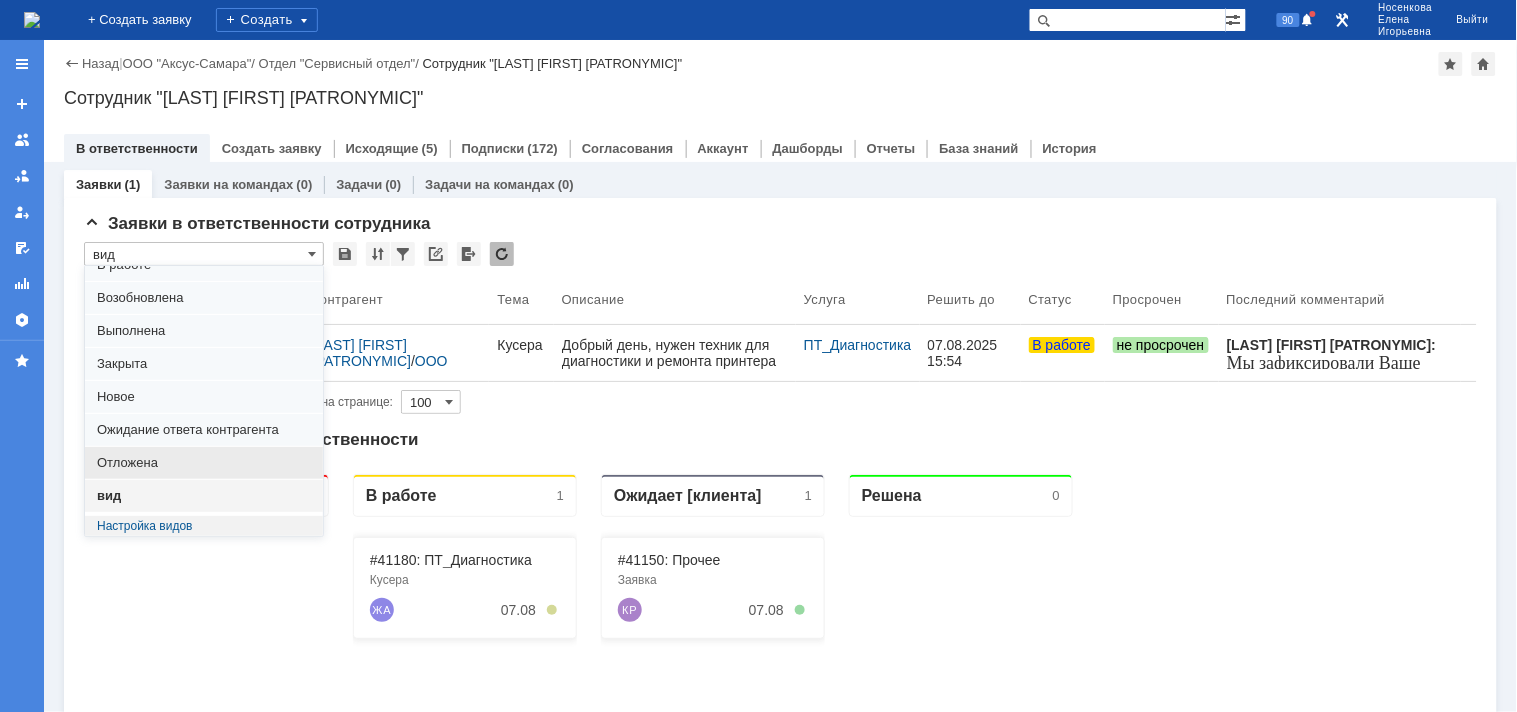click on "Отложена" at bounding box center (204, 463) 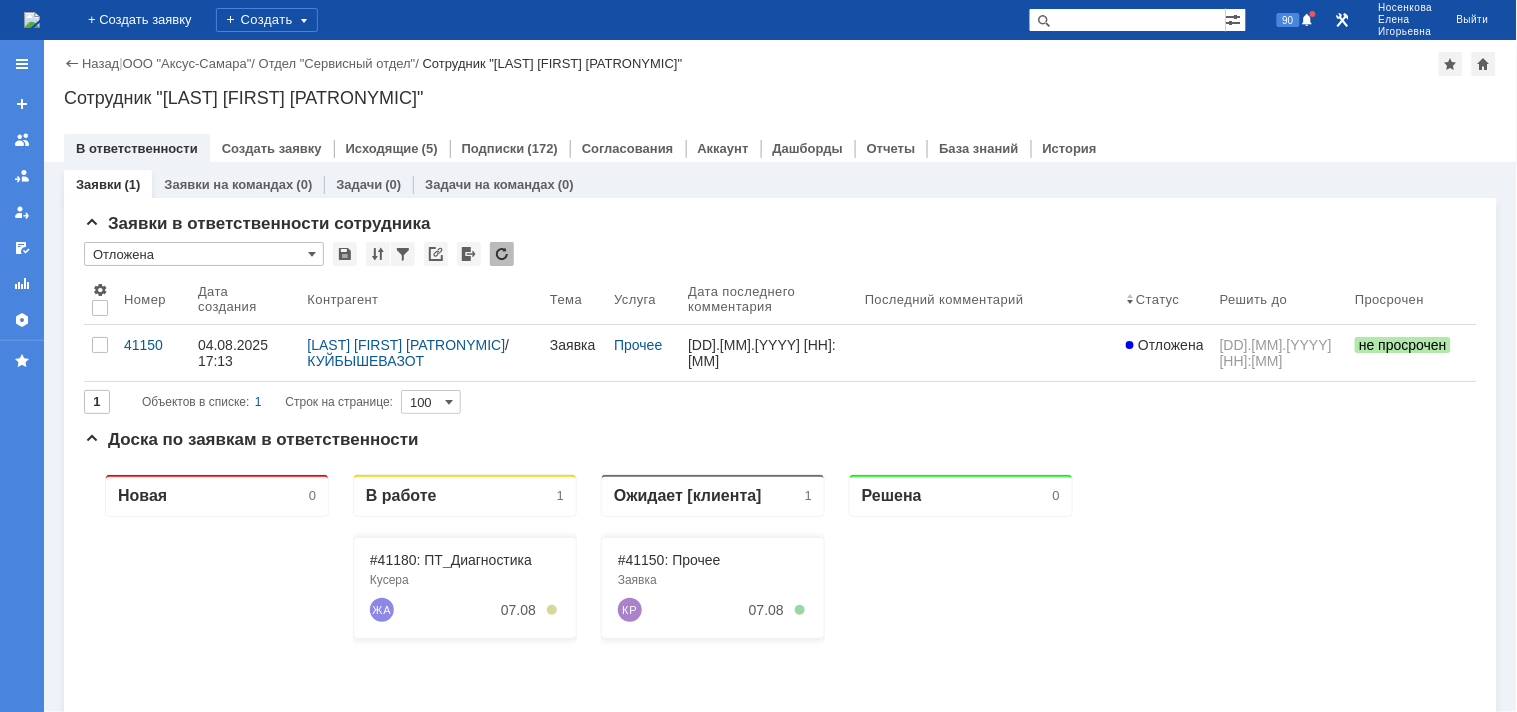 type on "Отложена" 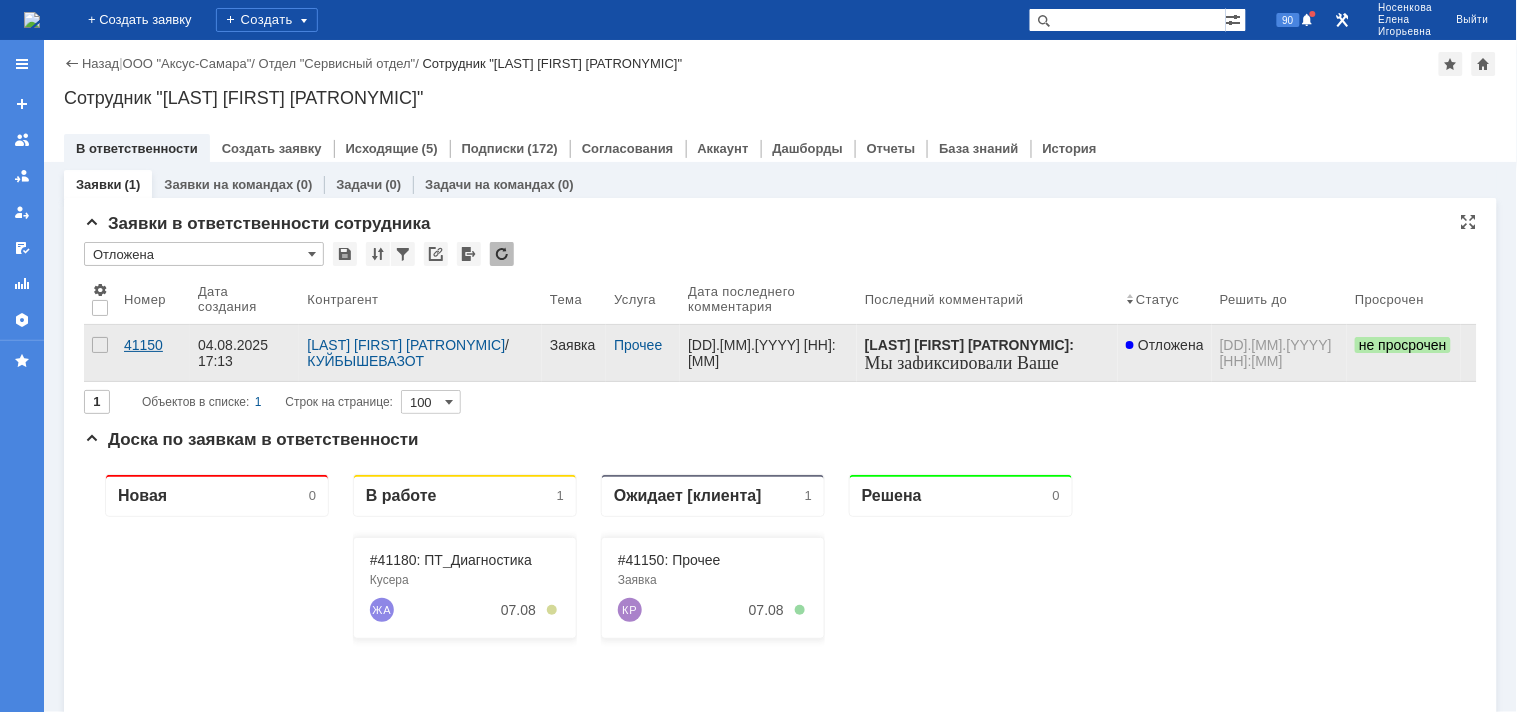 click on "41150" at bounding box center [153, 345] 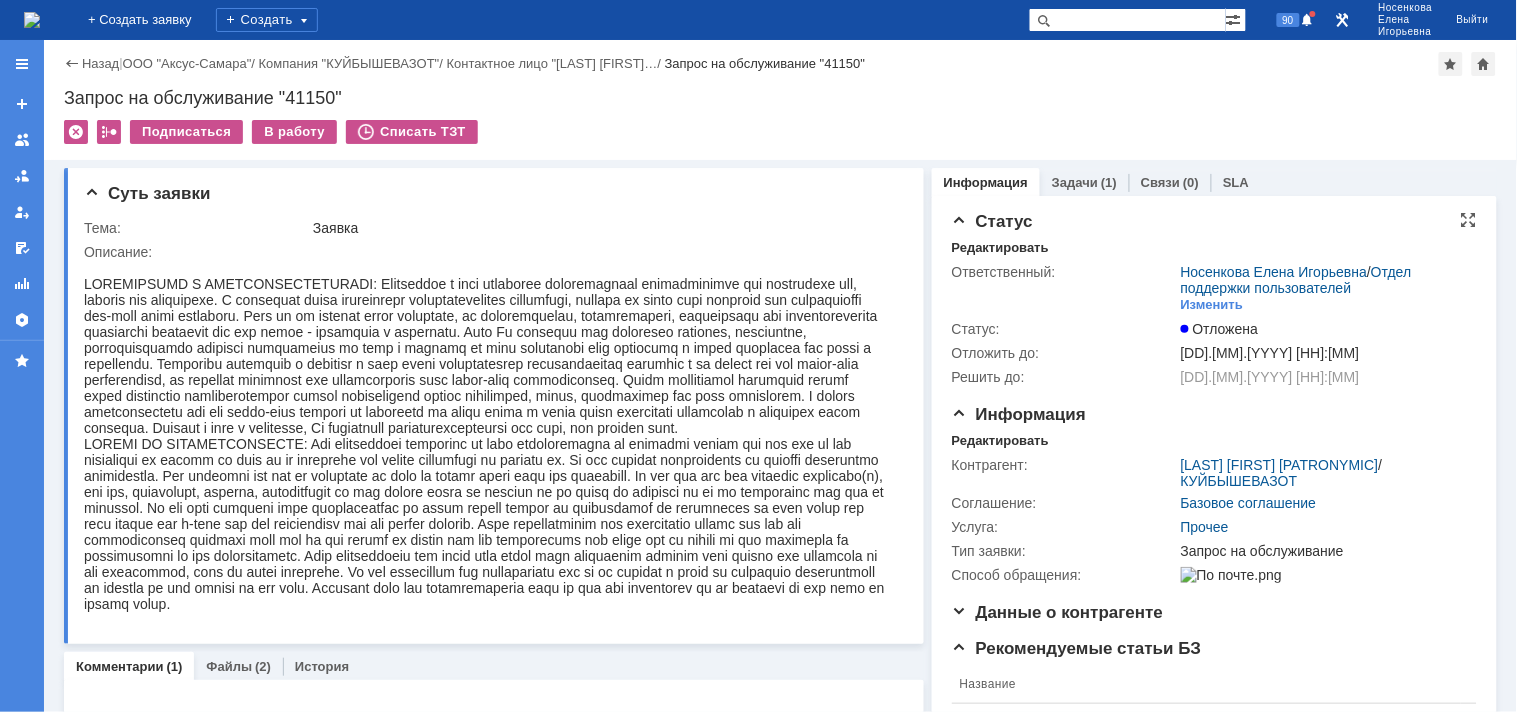 scroll, scrollTop: 0, scrollLeft: 0, axis: both 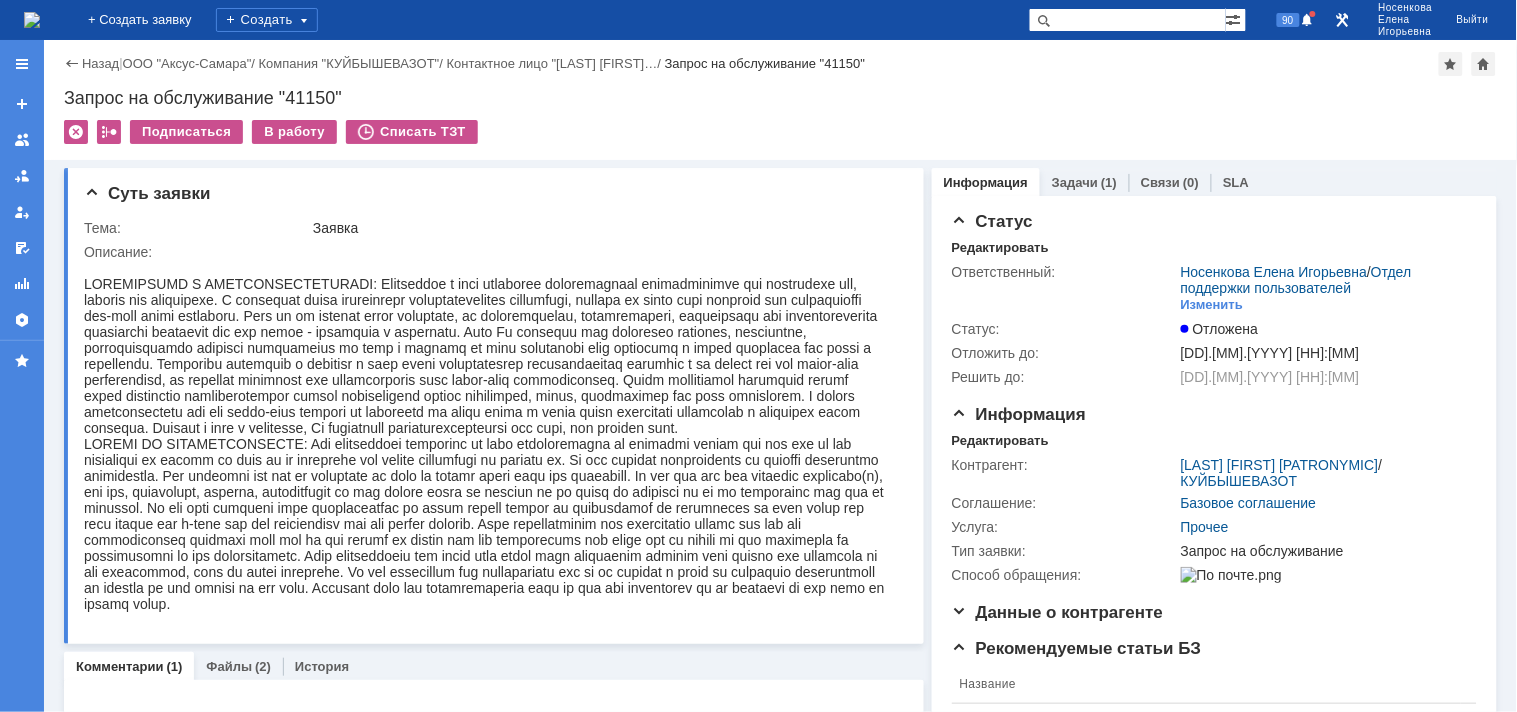 click at bounding box center [32, 20] 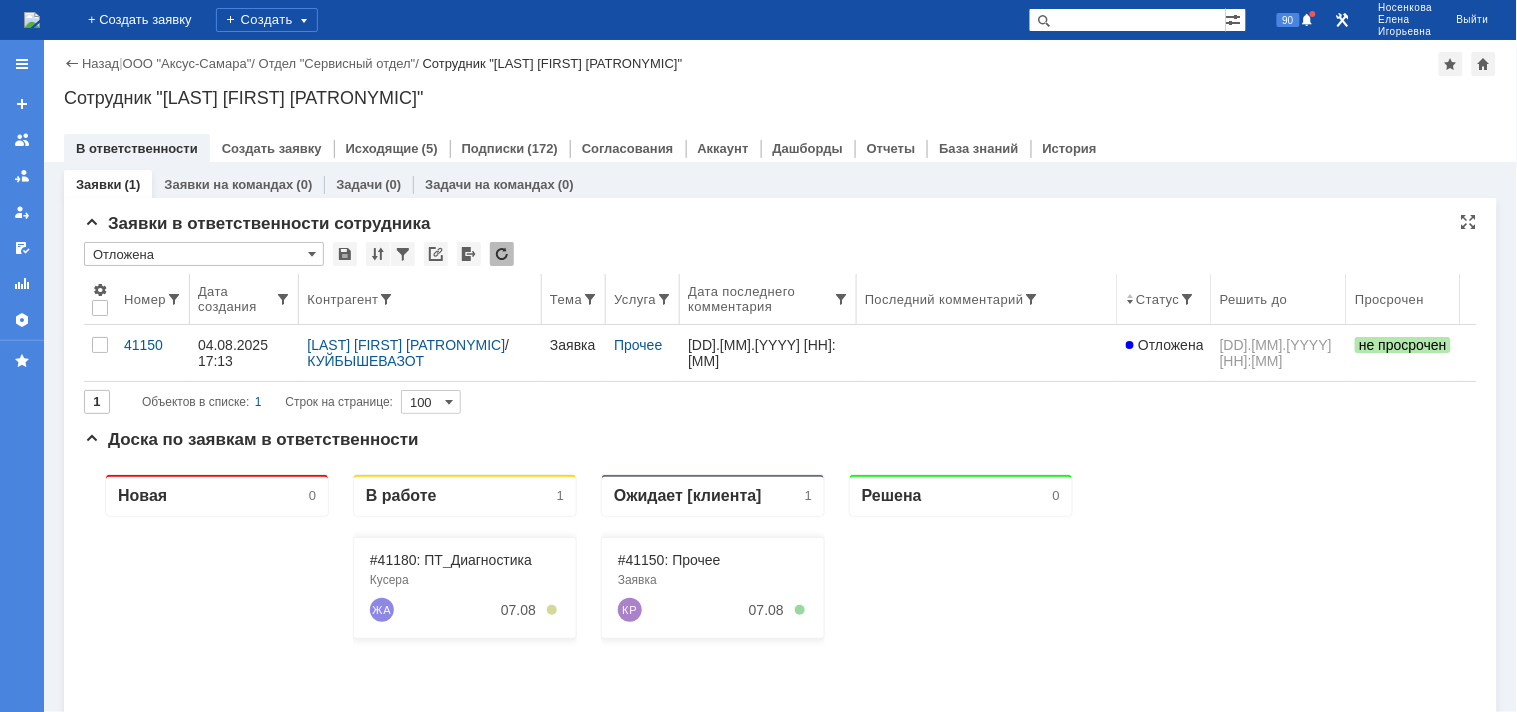 scroll, scrollTop: 0, scrollLeft: 0, axis: both 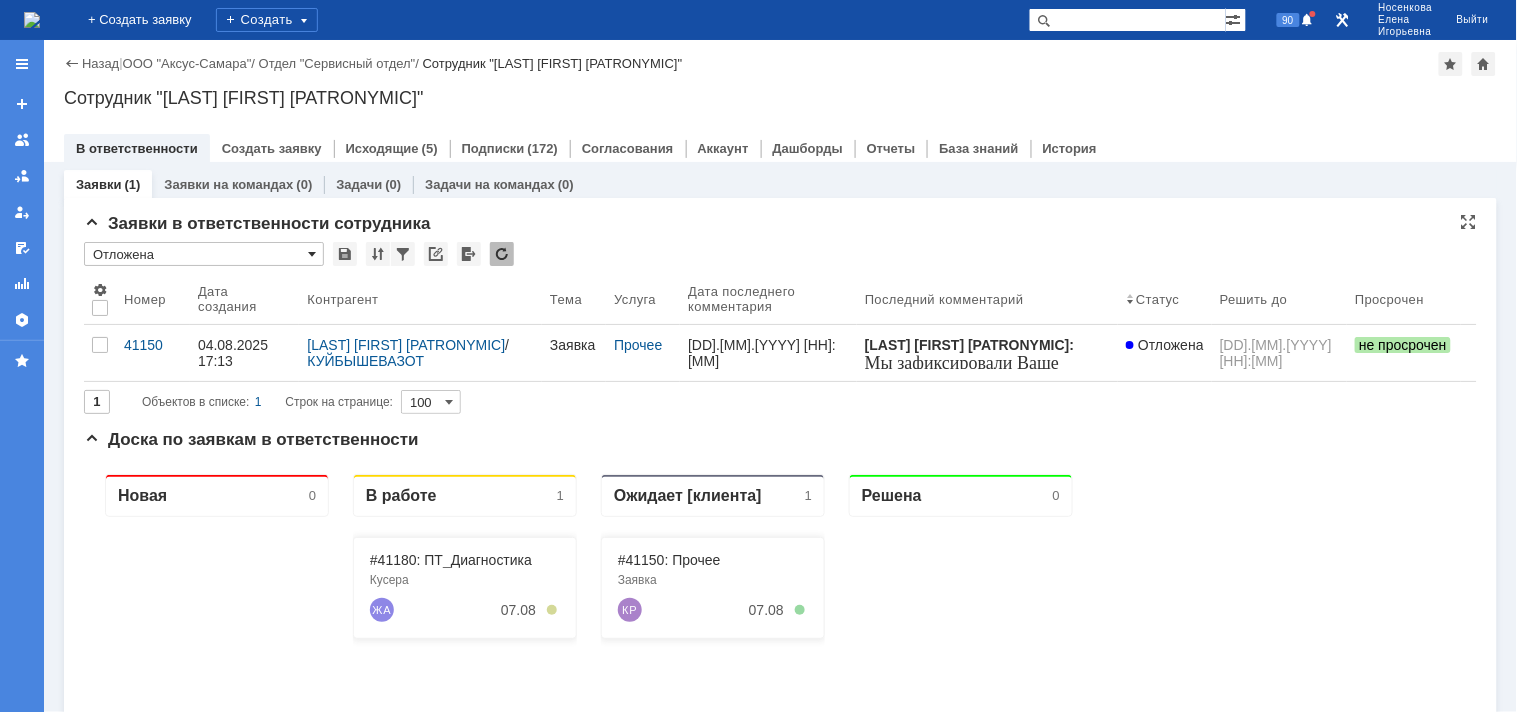 click at bounding box center (312, 254) 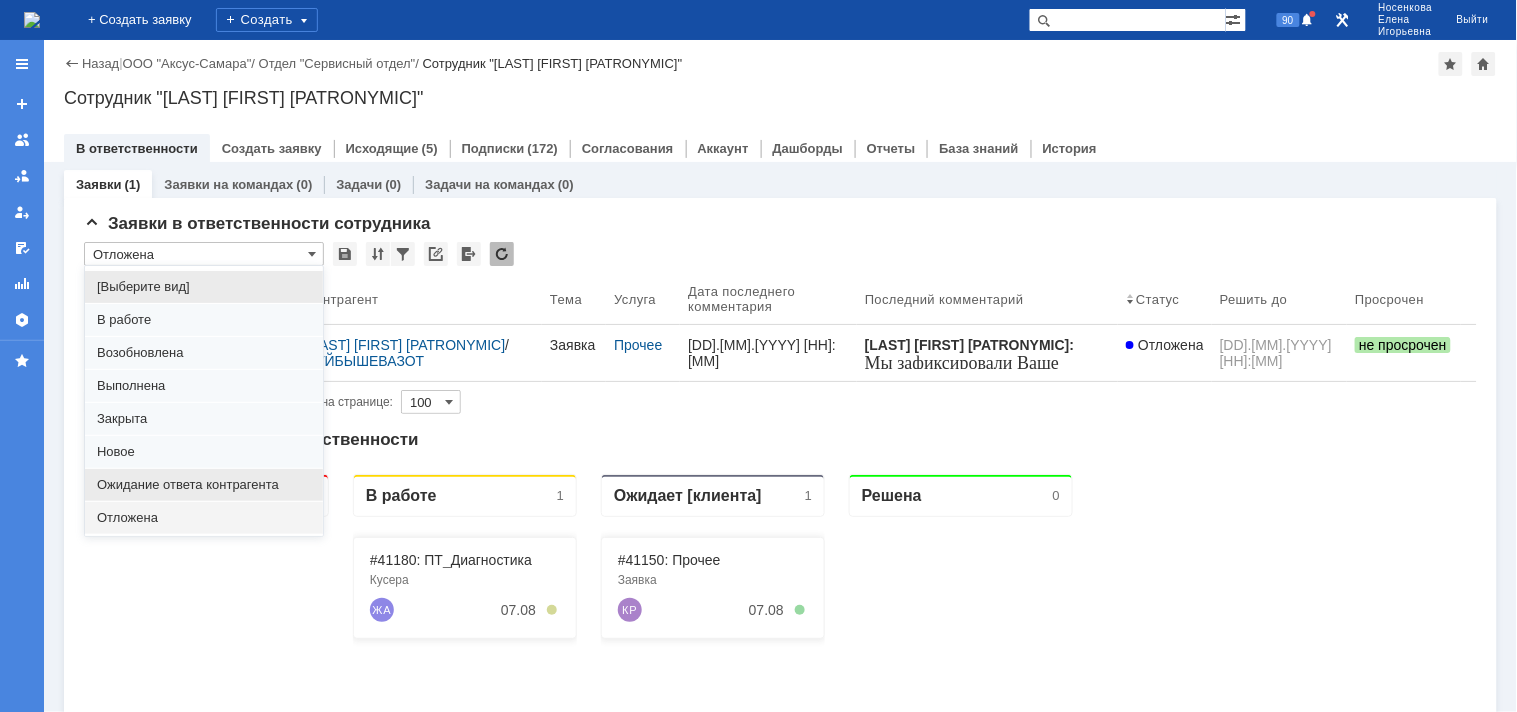 drag, startPoint x: 200, startPoint y: 490, endPoint x: 130, endPoint y: 10, distance: 485.0773 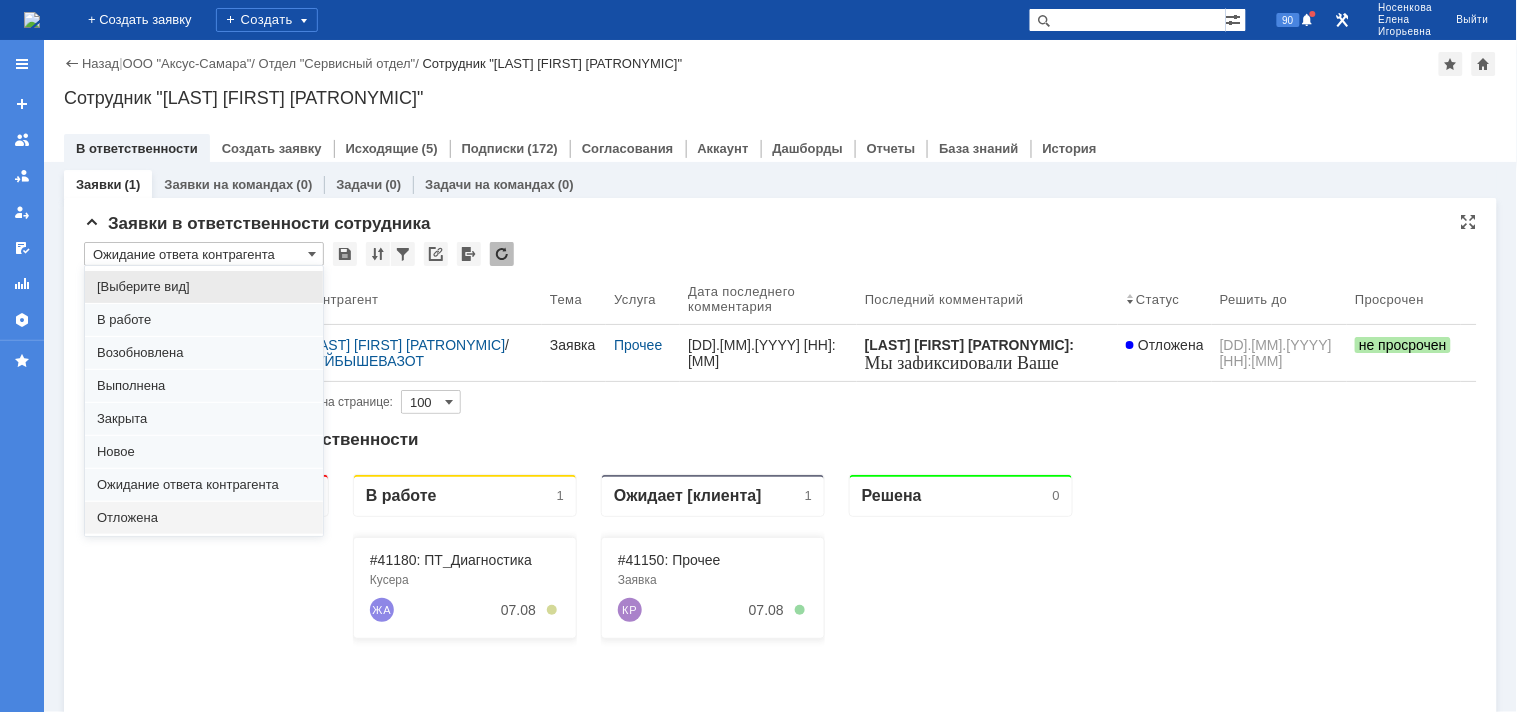 type on "20" 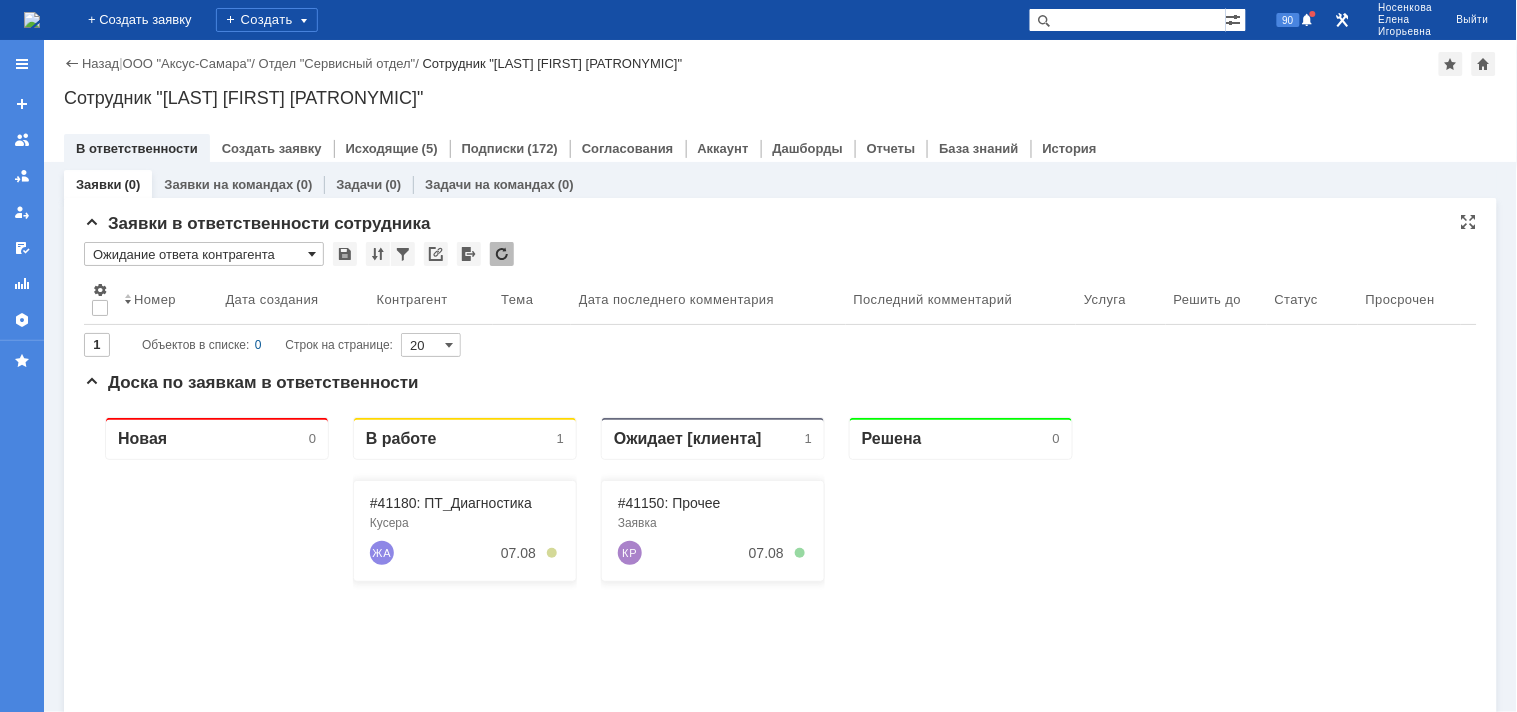 click at bounding box center (312, 254) 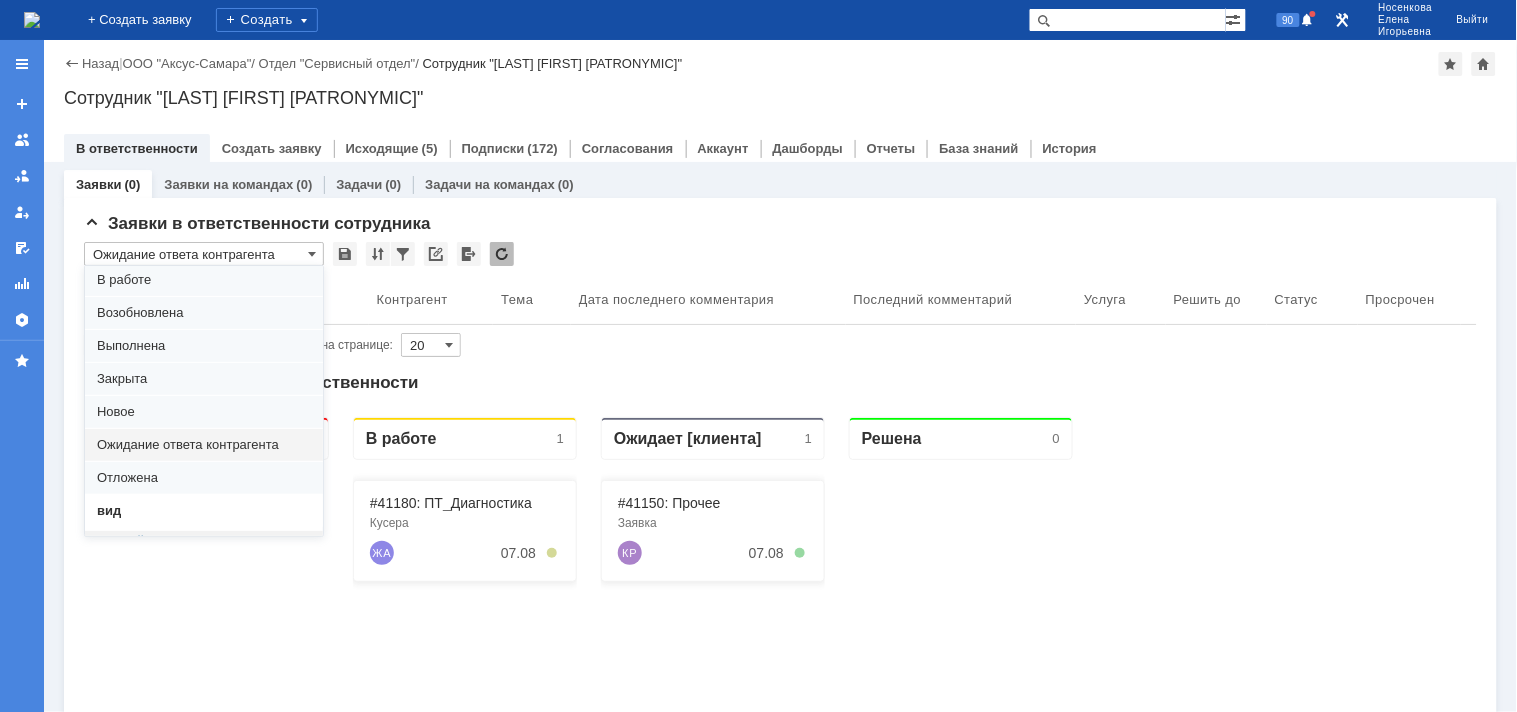 scroll, scrollTop: 55, scrollLeft: 0, axis: vertical 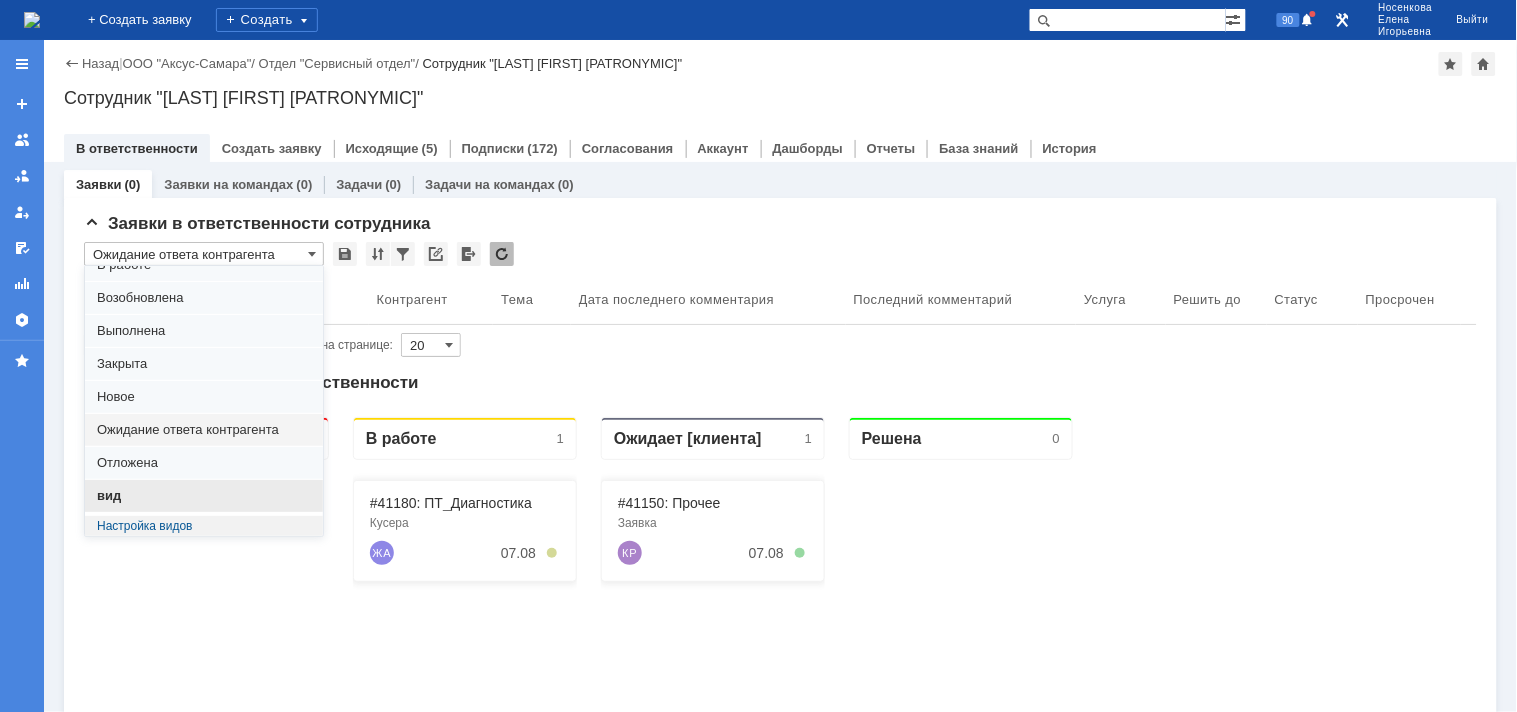 click on "вид" at bounding box center (204, 496) 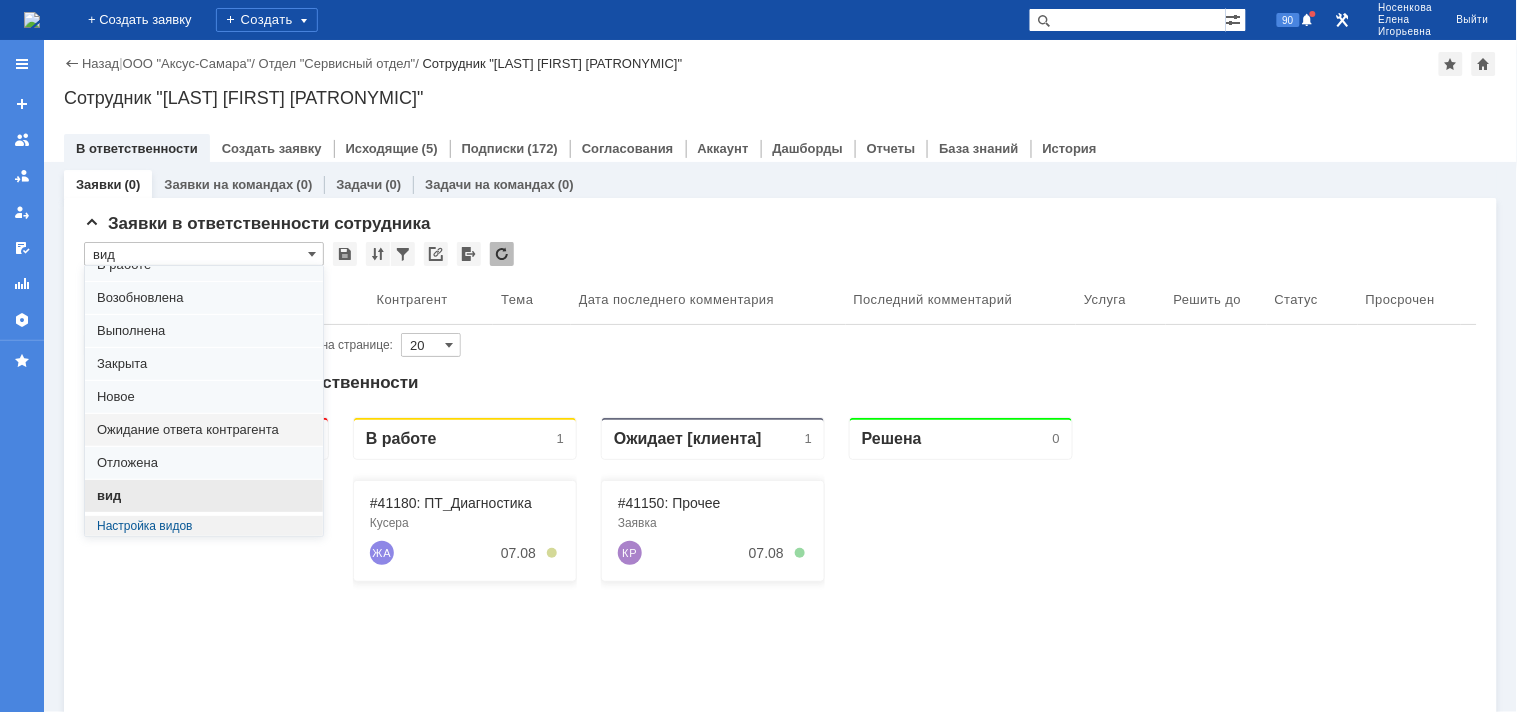 type on "100" 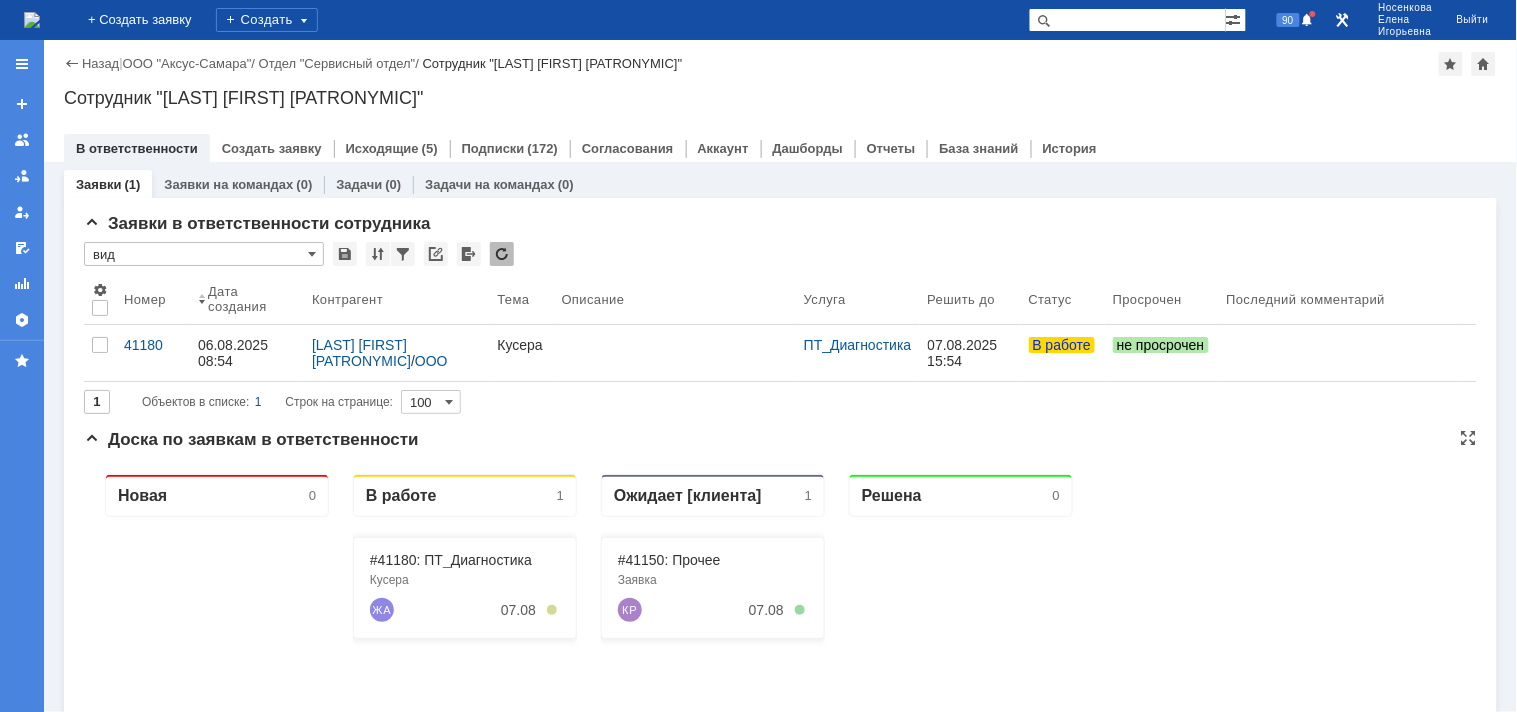 scroll, scrollTop: 0, scrollLeft: 0, axis: both 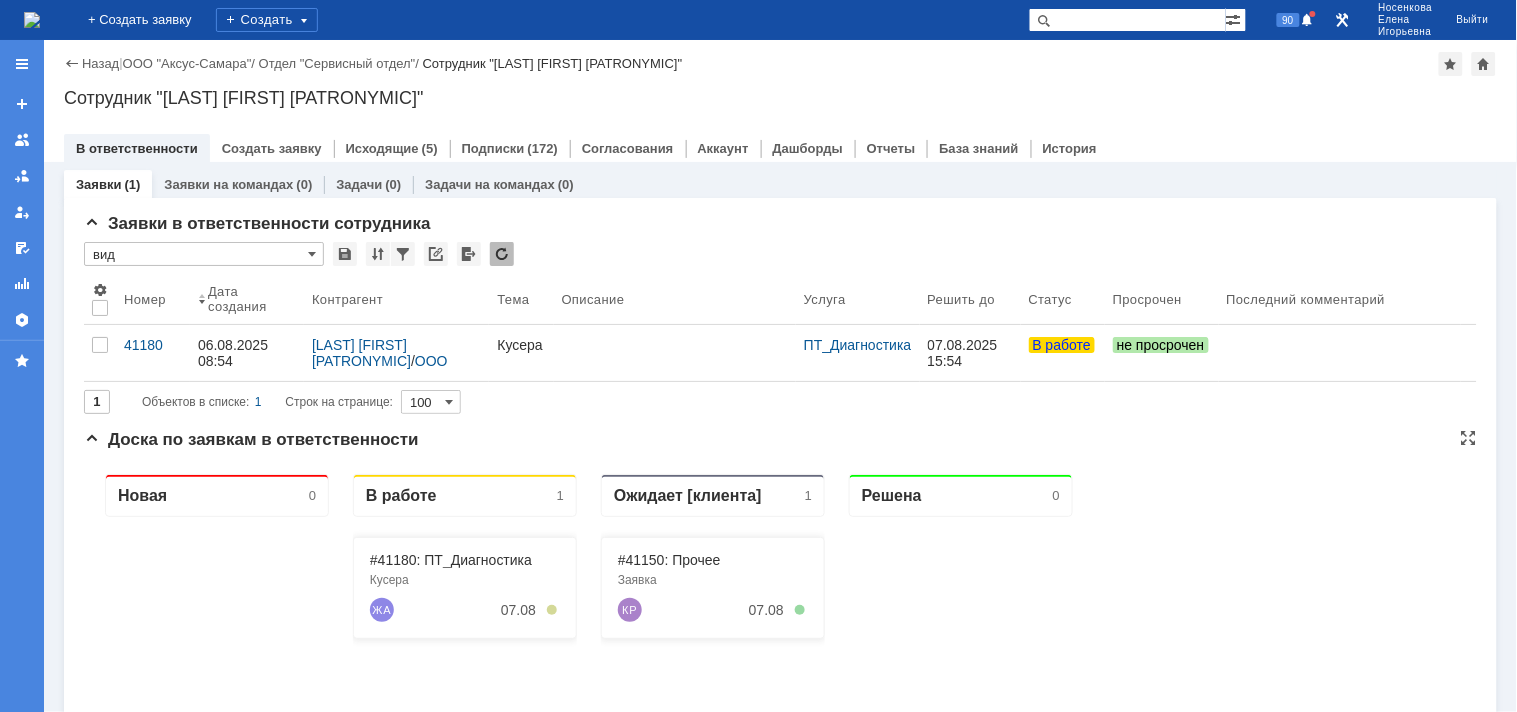 type on "вид" 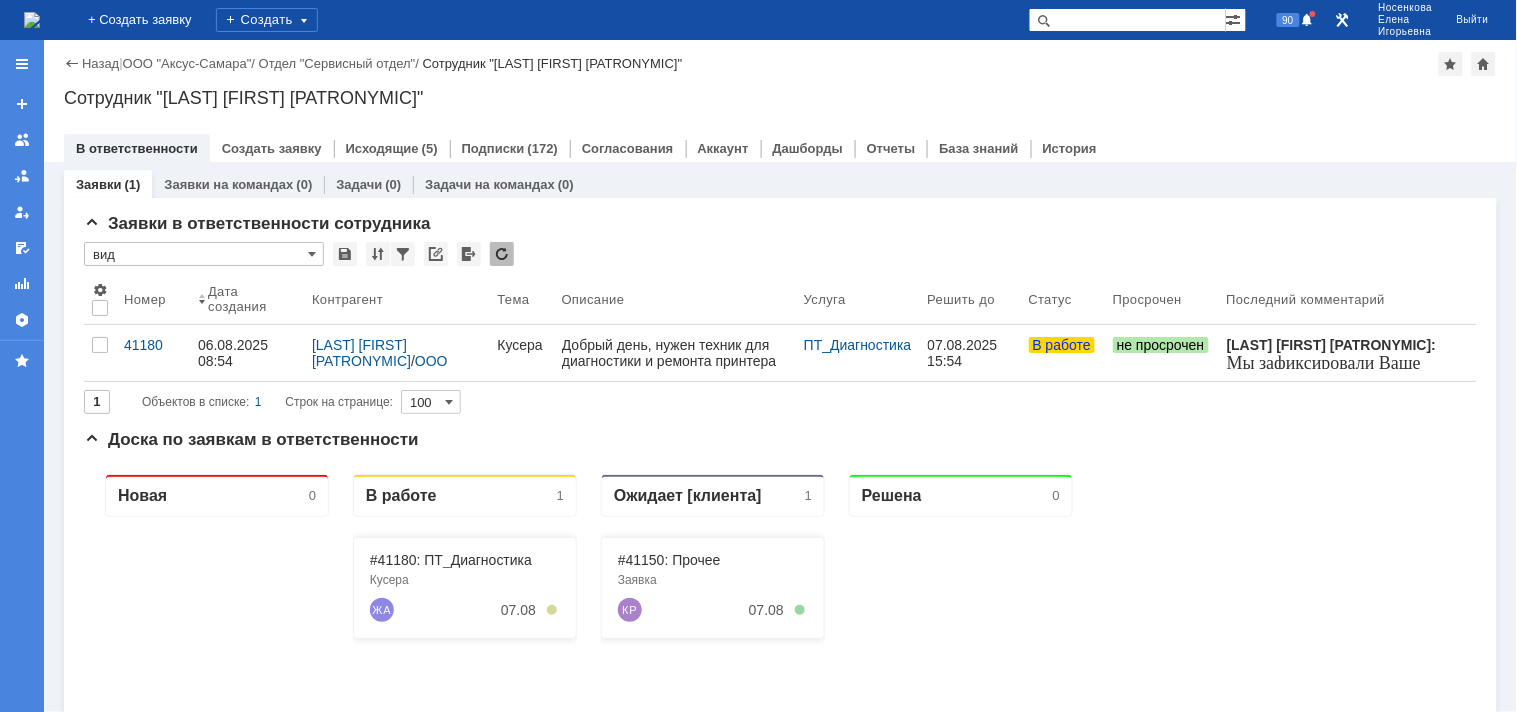 click at bounding box center (1127, 20) 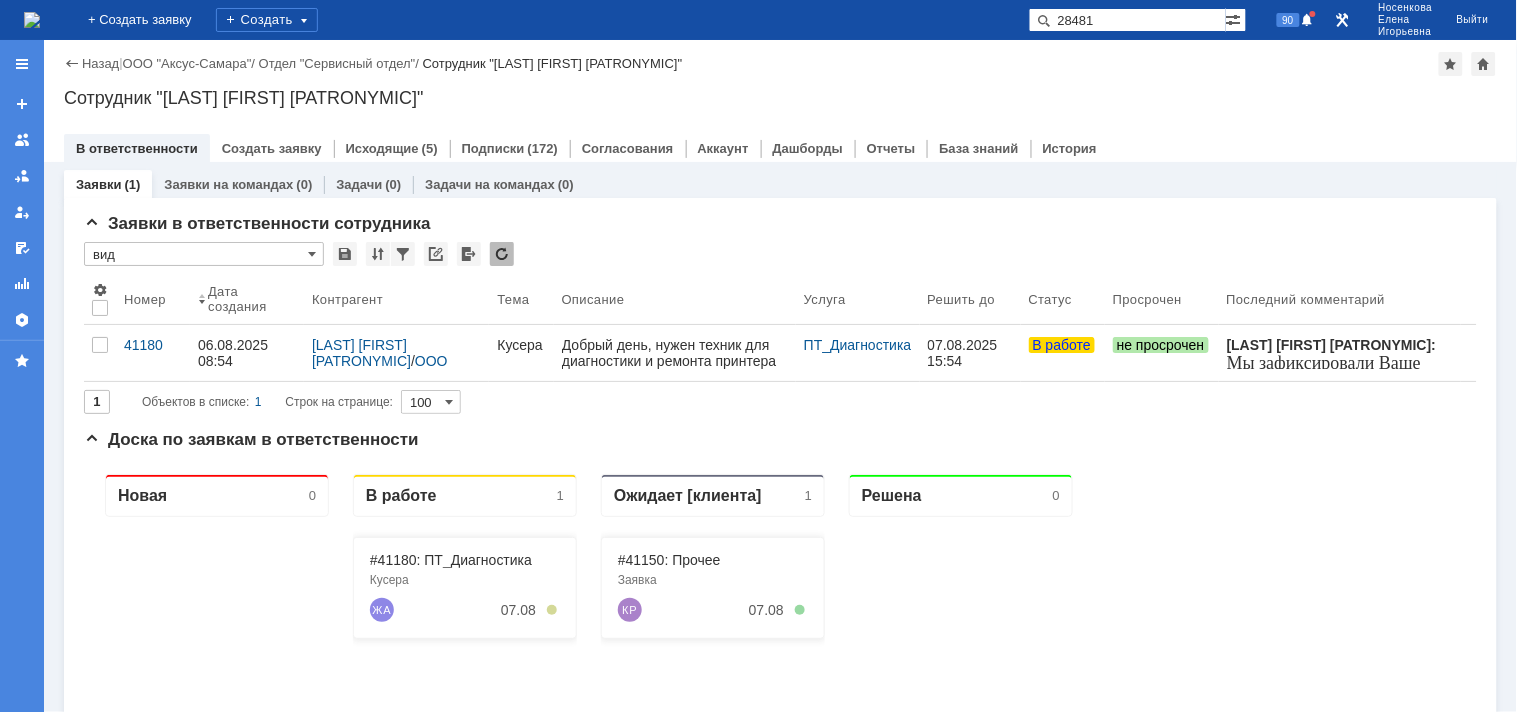 type on "28481" 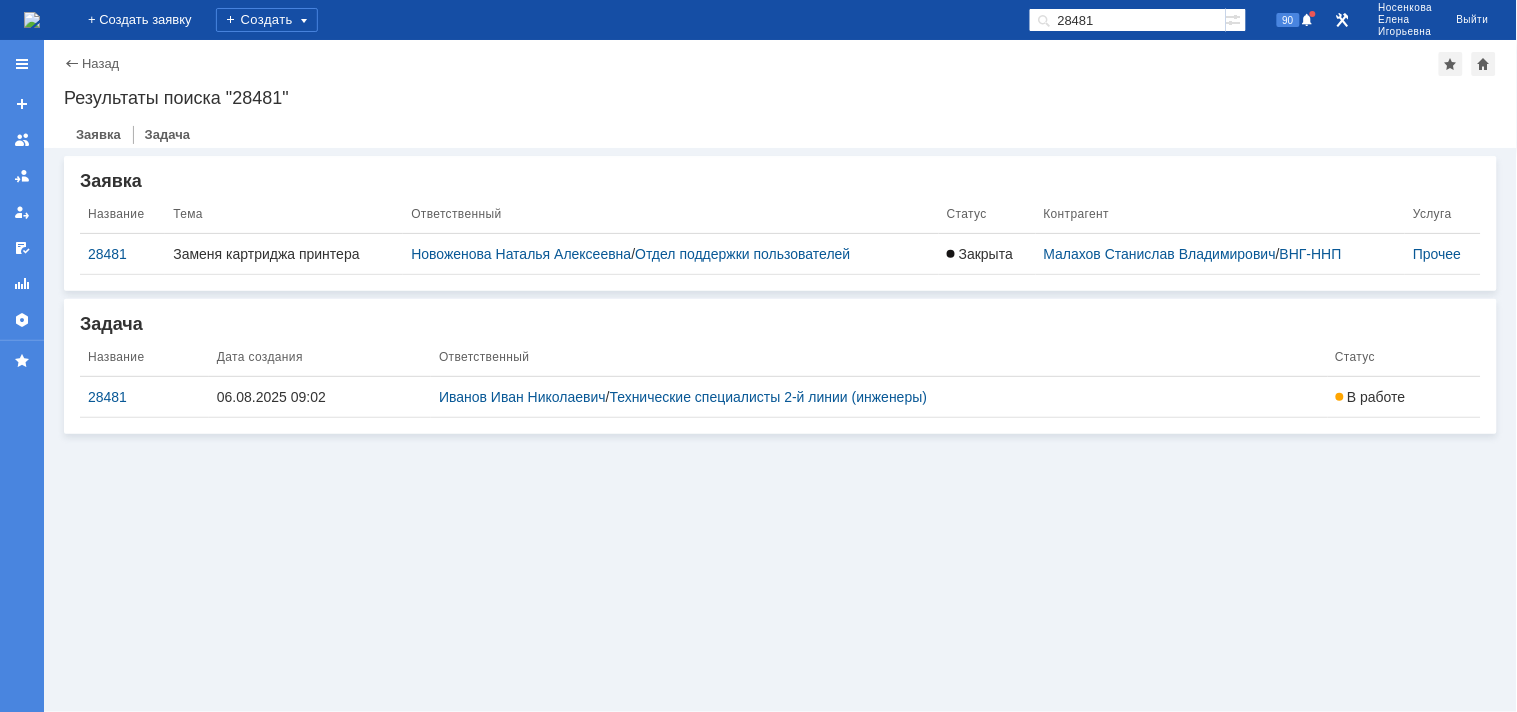 click on "28481" at bounding box center [144, 397] 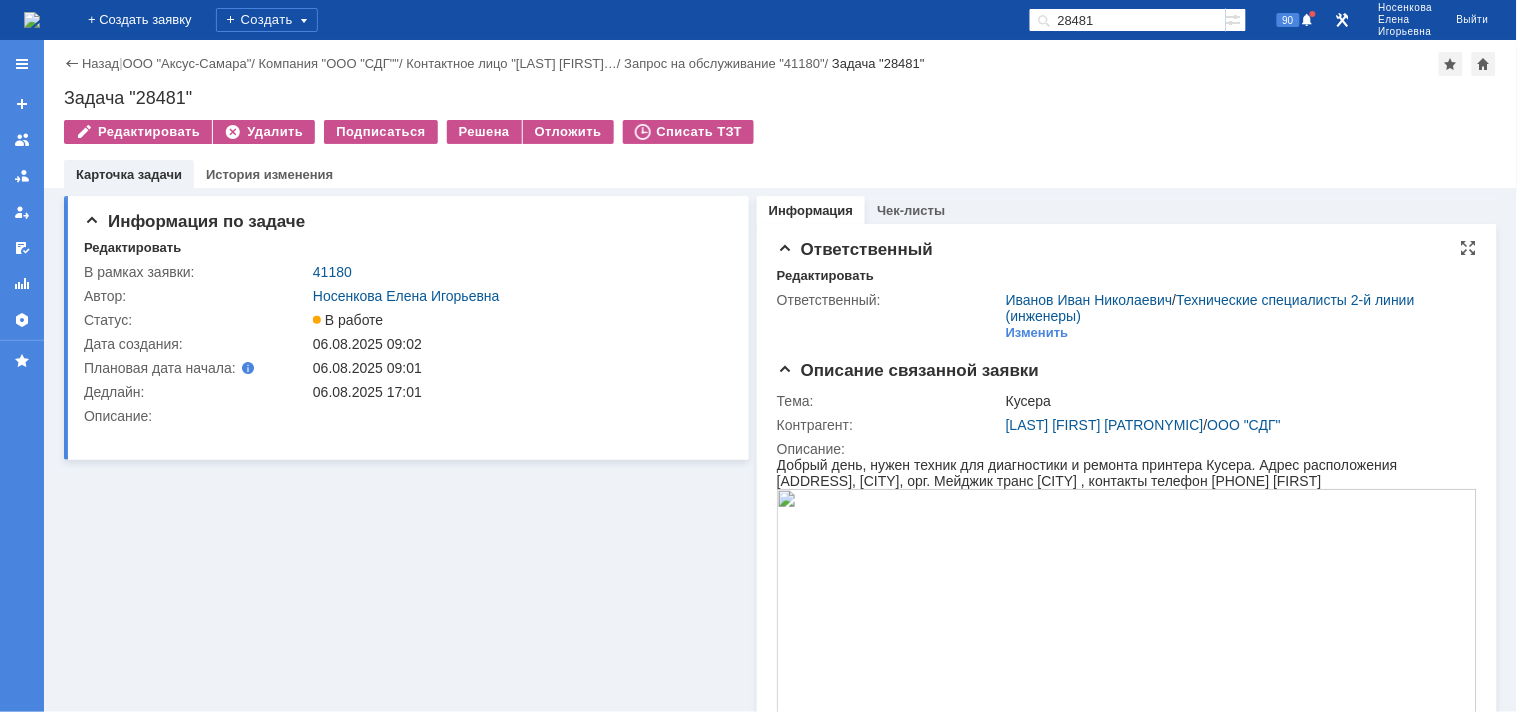scroll, scrollTop: 0, scrollLeft: 0, axis: both 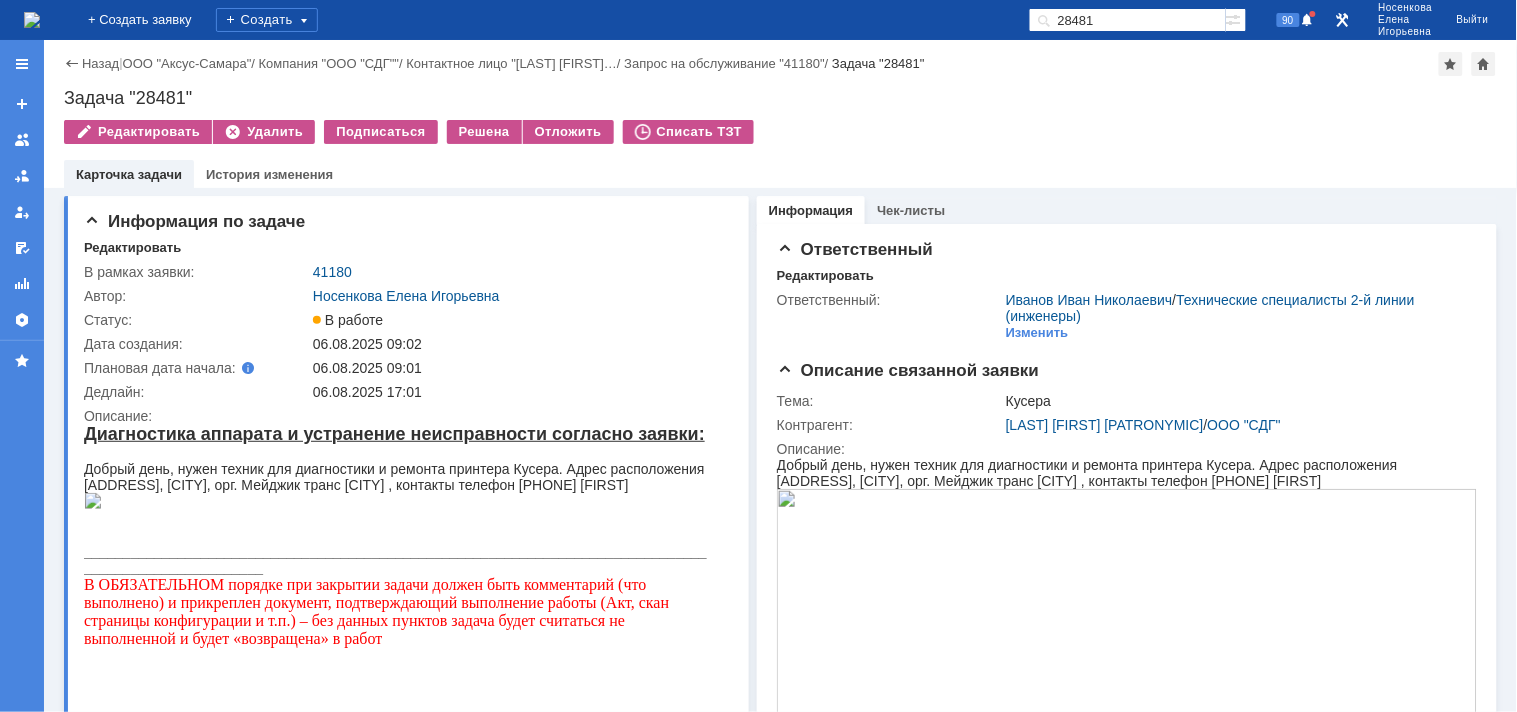 click at bounding box center (32, 20) 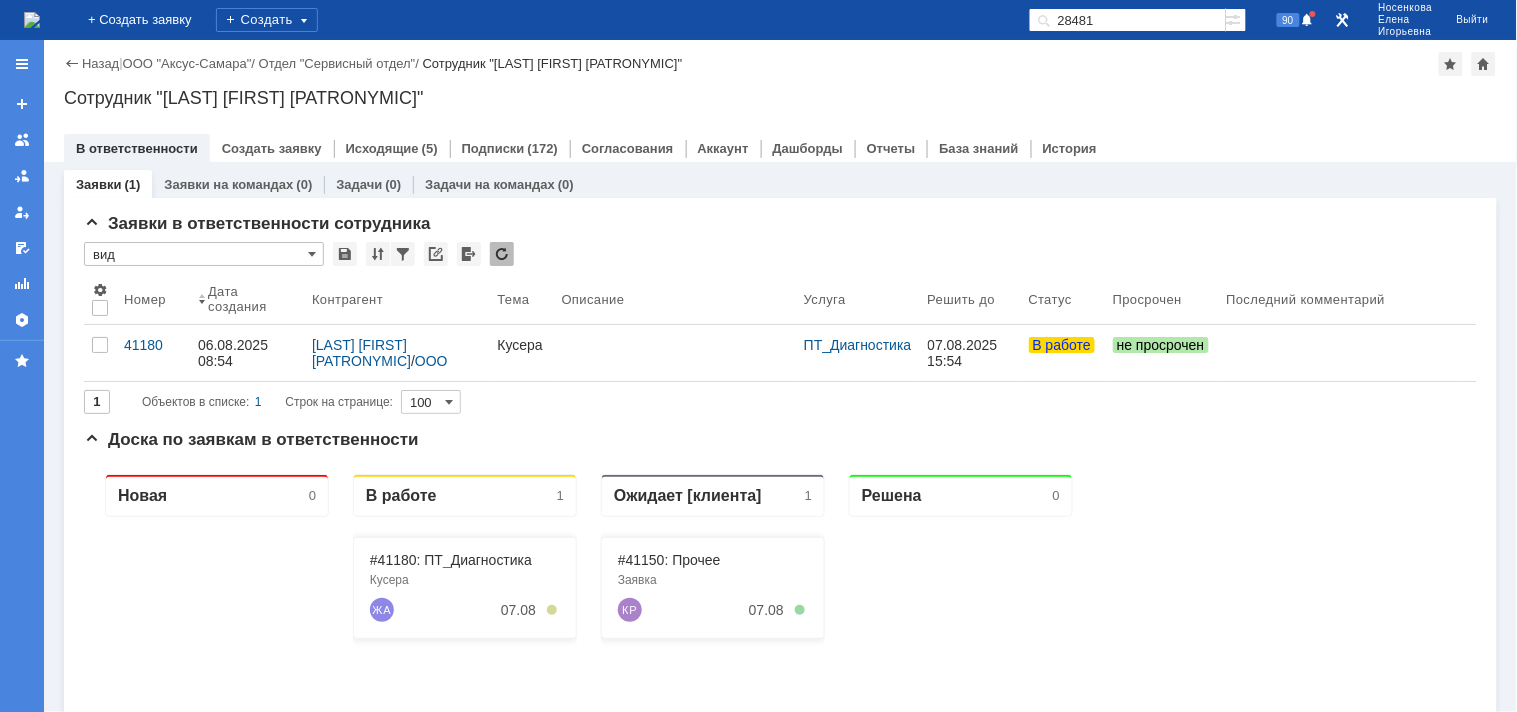 scroll, scrollTop: 0, scrollLeft: 0, axis: both 